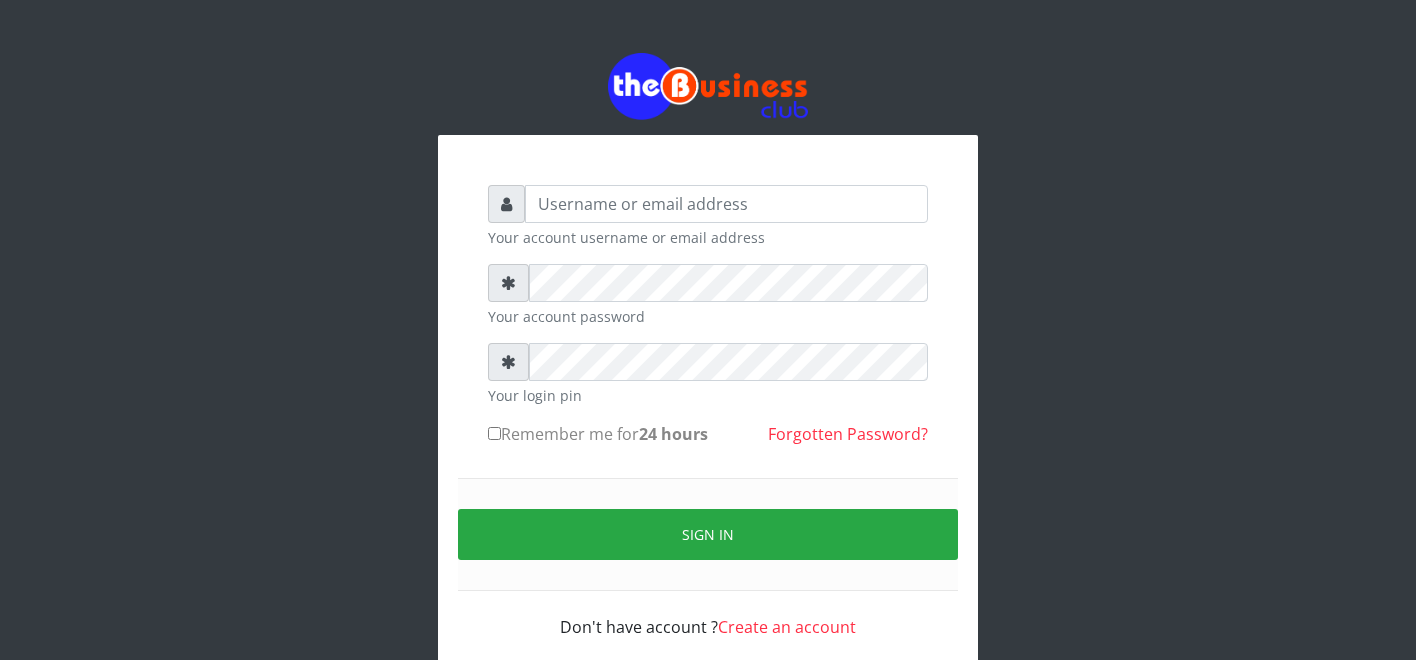 scroll, scrollTop: 0, scrollLeft: 0, axis: both 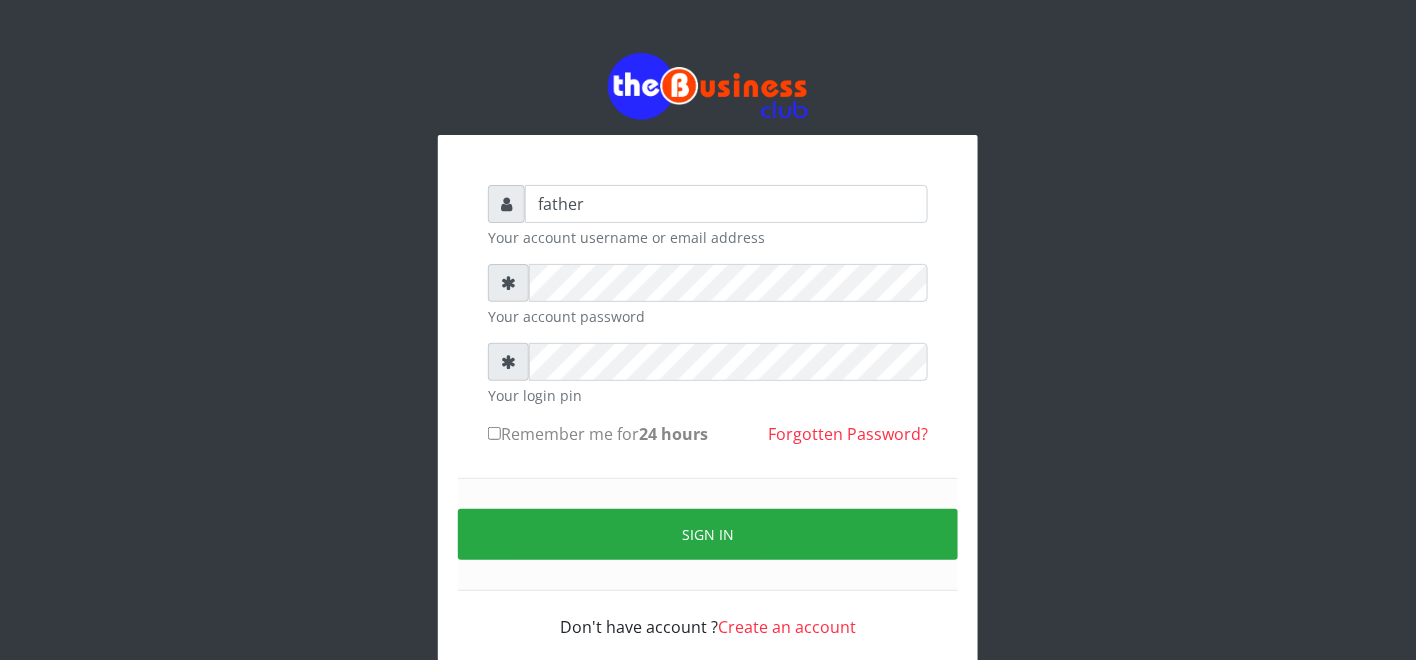 type on "father" 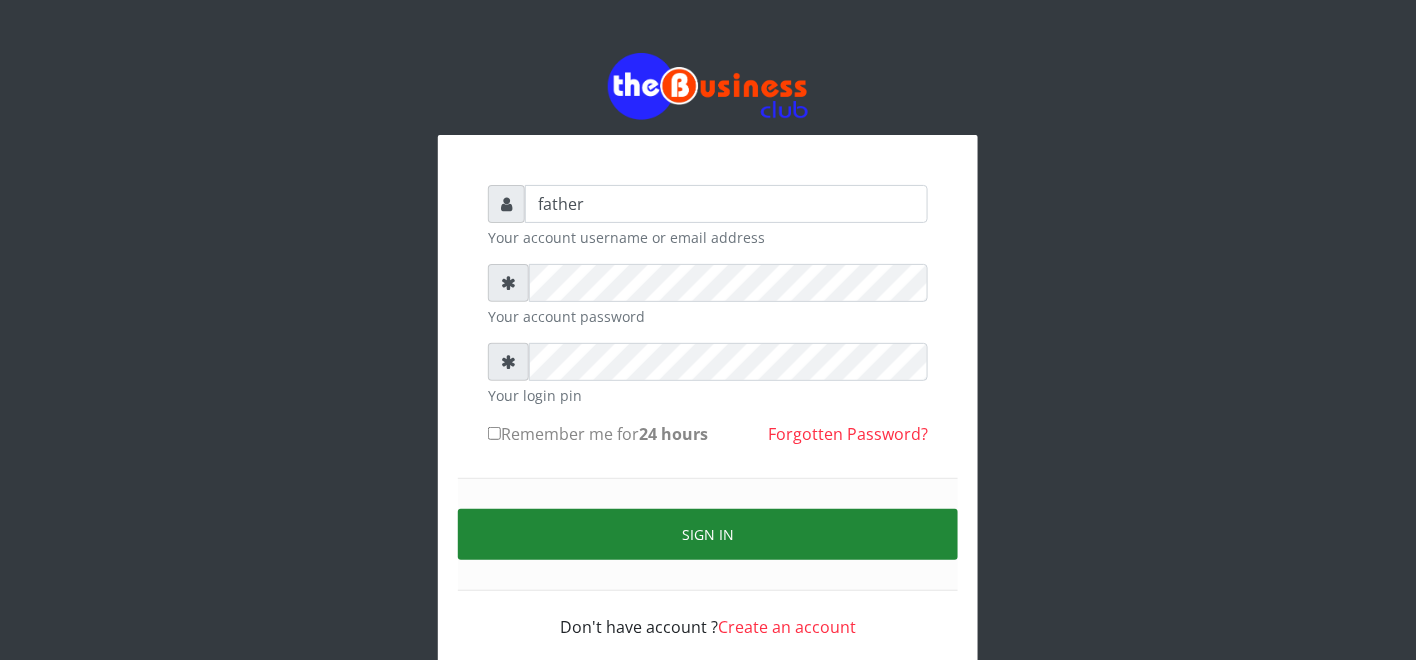 click on "Sign in" at bounding box center (708, 534) 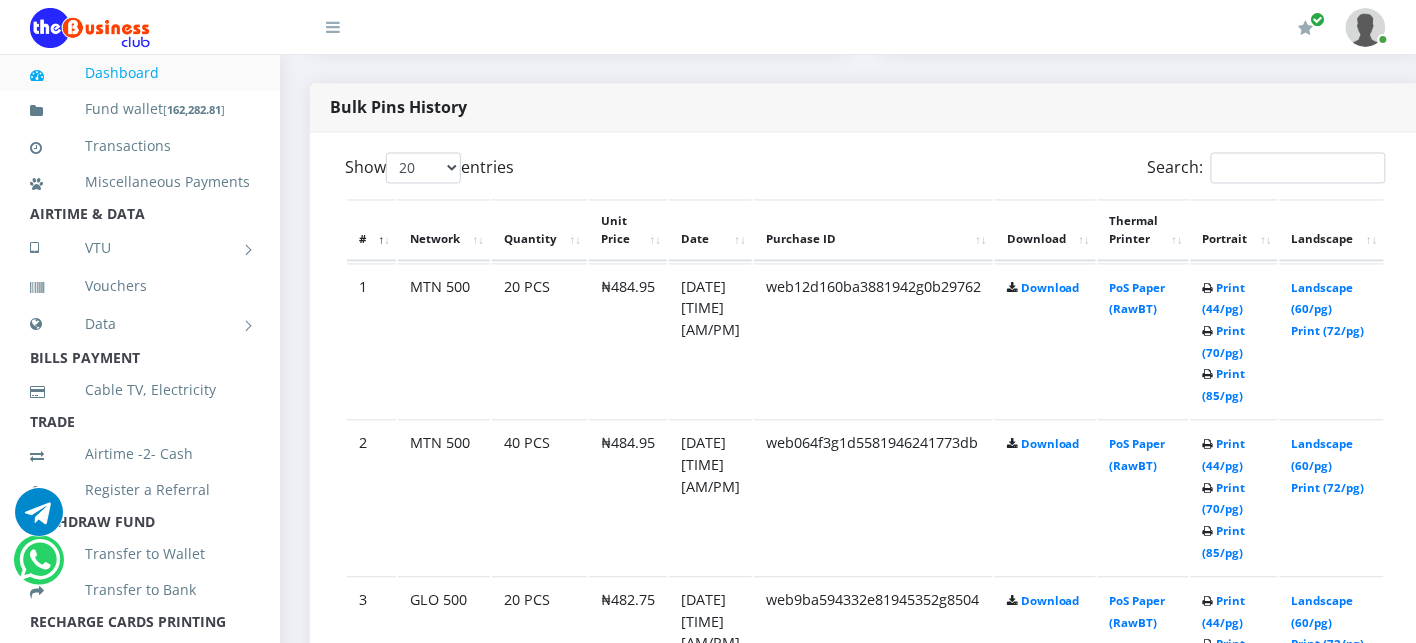scroll, scrollTop: 1022, scrollLeft: 0, axis: vertical 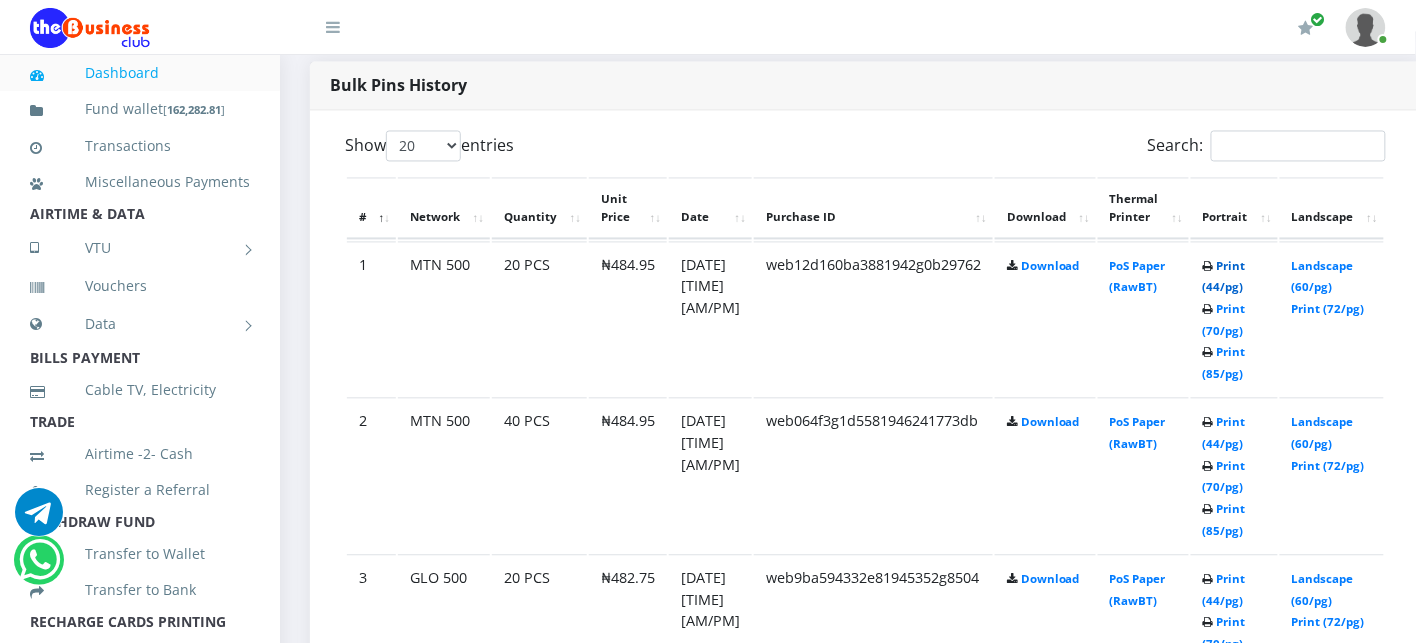 click on "Print (44/pg)" at bounding box center [1224, 277] 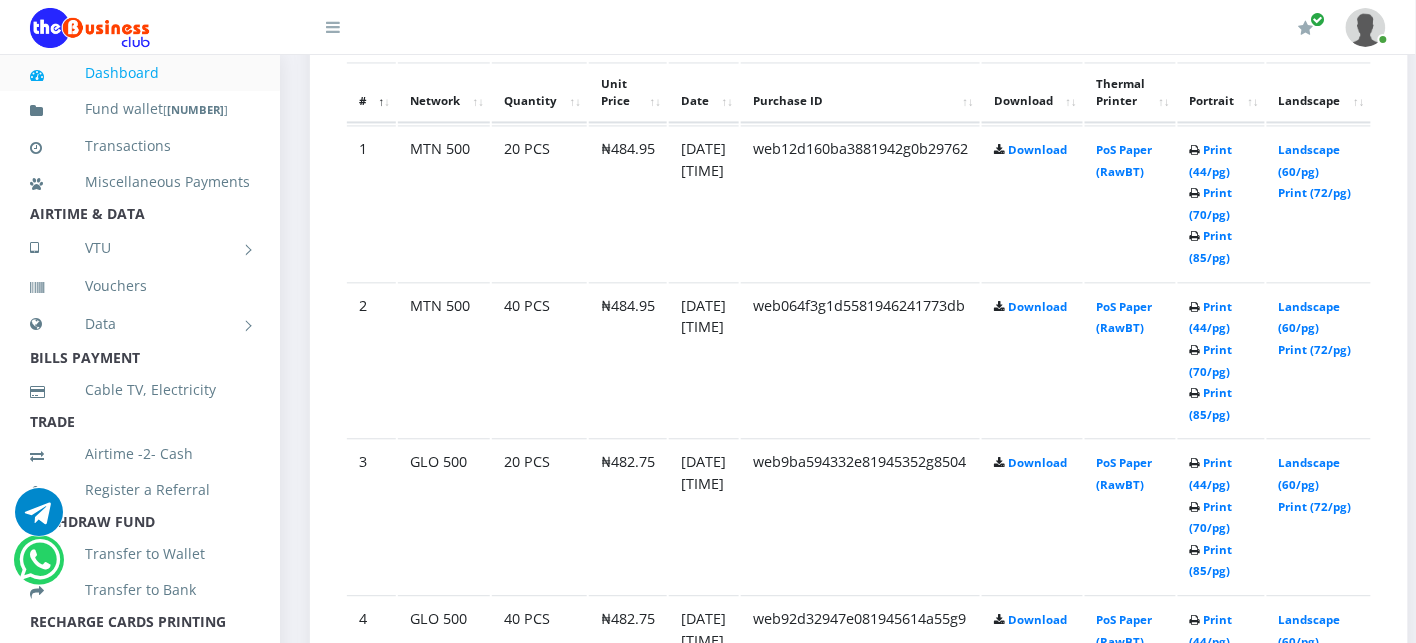 scroll, scrollTop: 0, scrollLeft: 0, axis: both 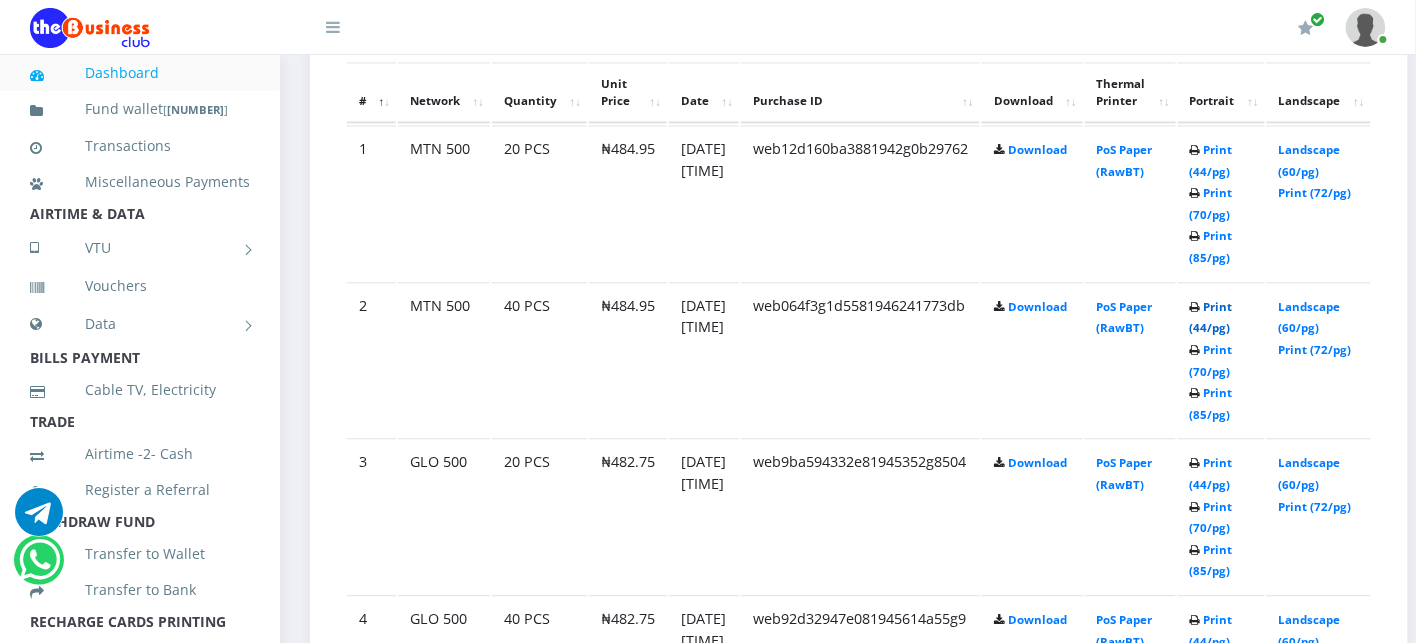 click on "Print (44/pg)" at bounding box center (1211, 317) 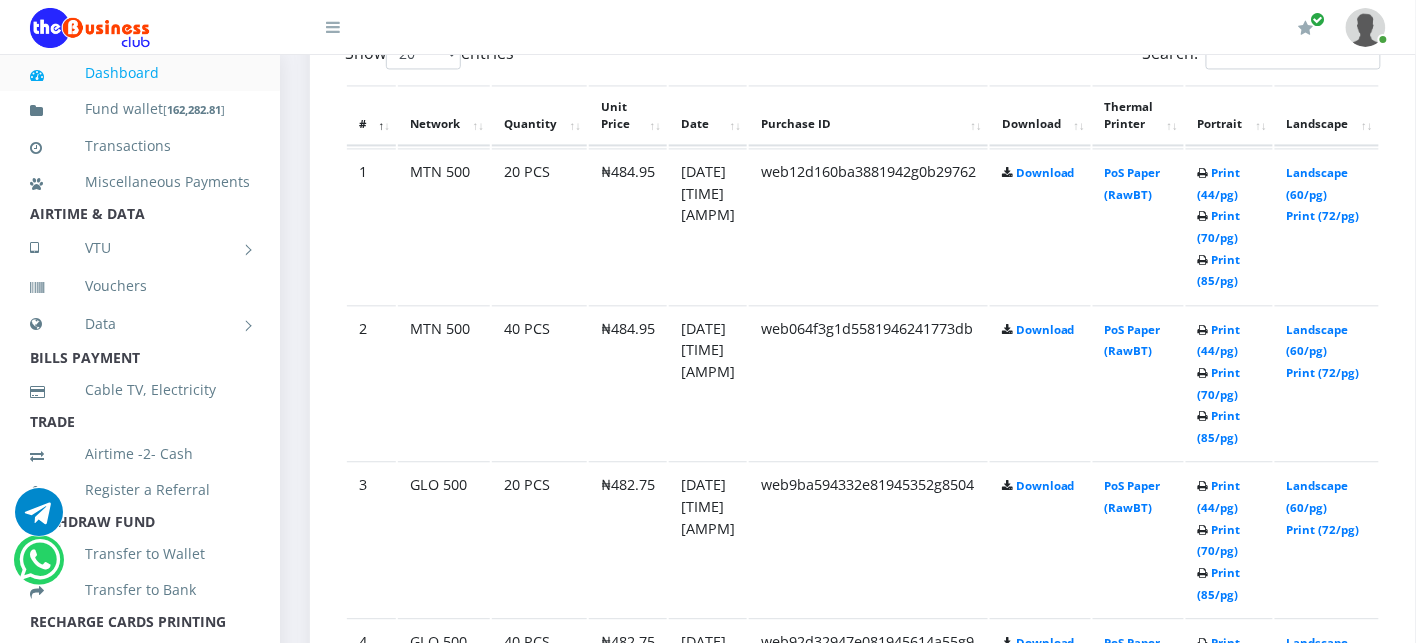 scroll, scrollTop: 0, scrollLeft: 0, axis: both 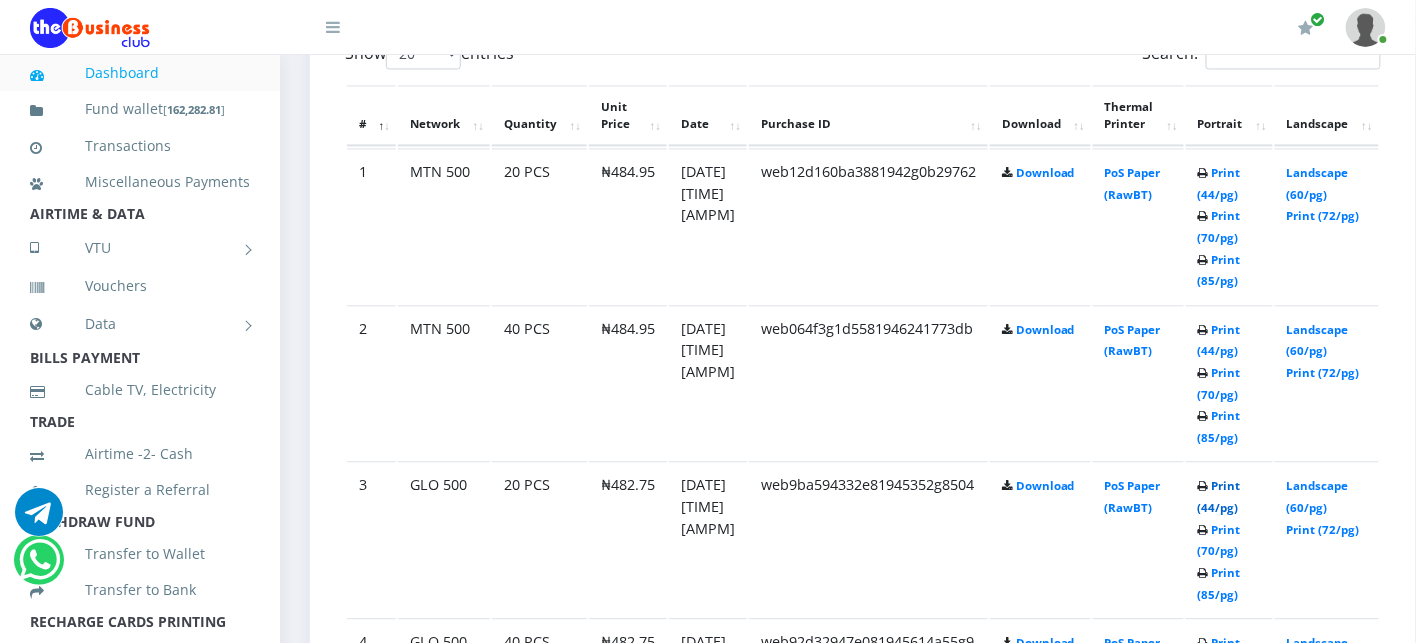 click on "Print (44/pg)" at bounding box center (1219, 496) 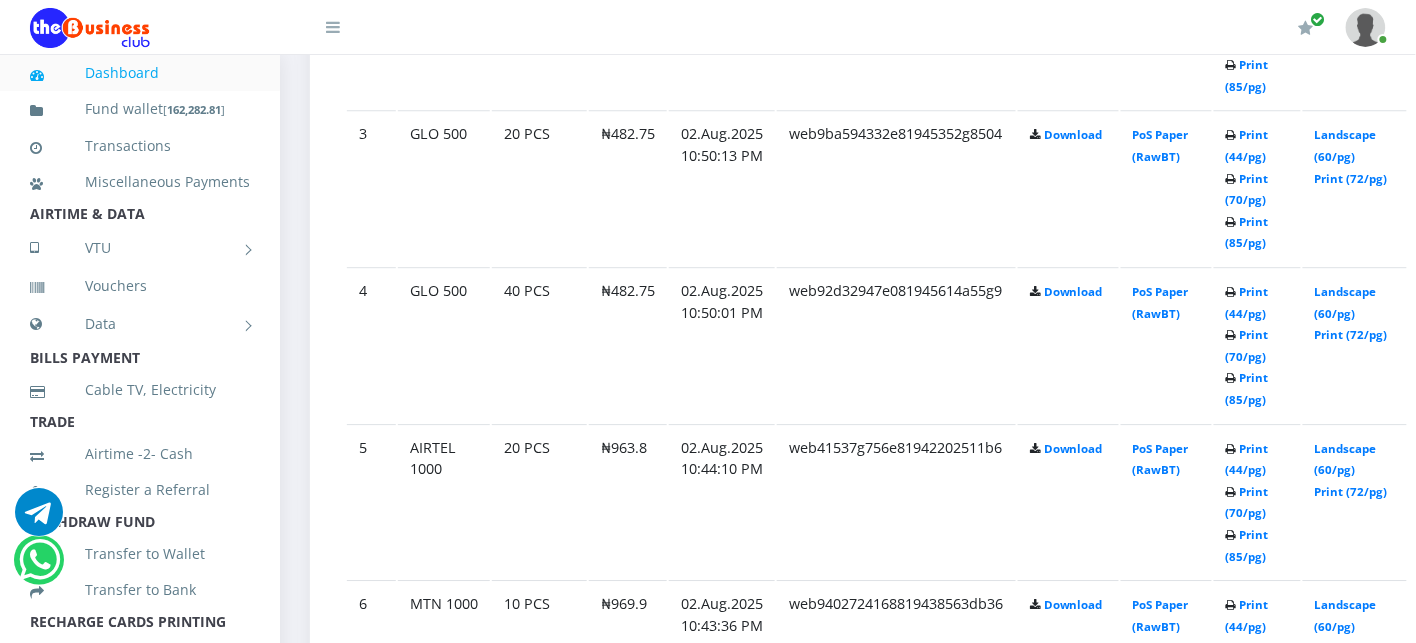 scroll, scrollTop: 1471, scrollLeft: 0, axis: vertical 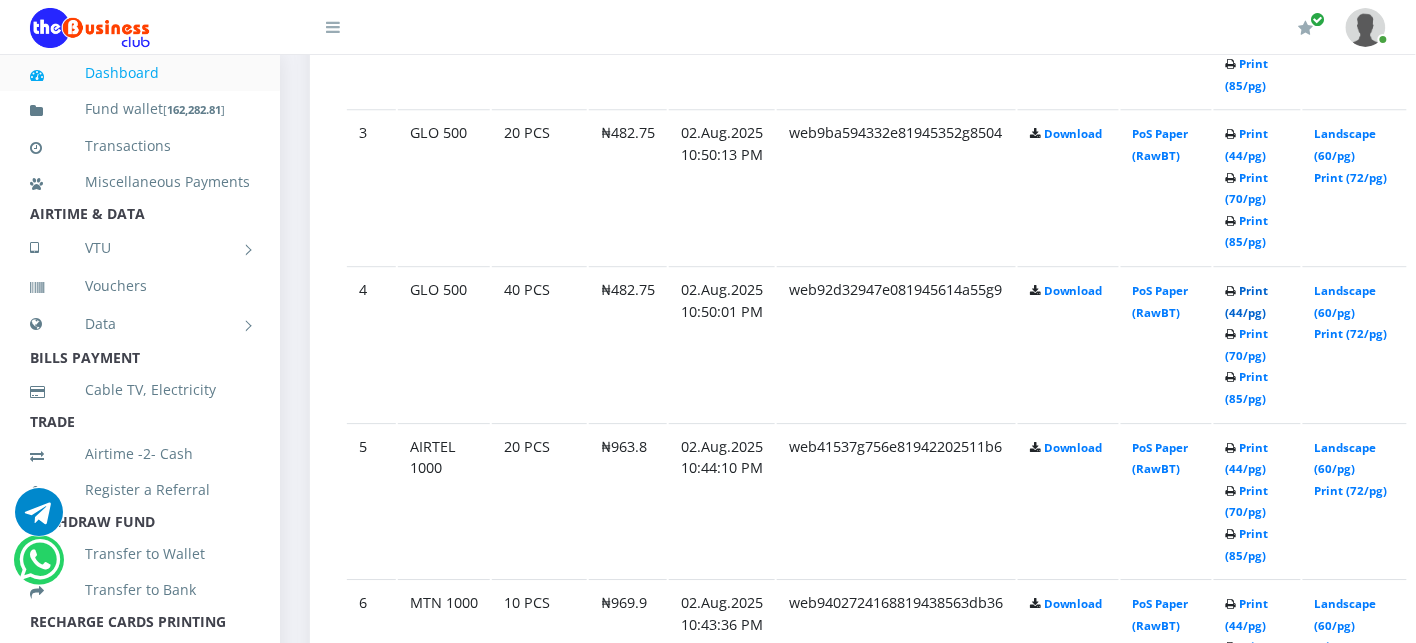 click on "Print (44/pg)" at bounding box center (1247, 301) 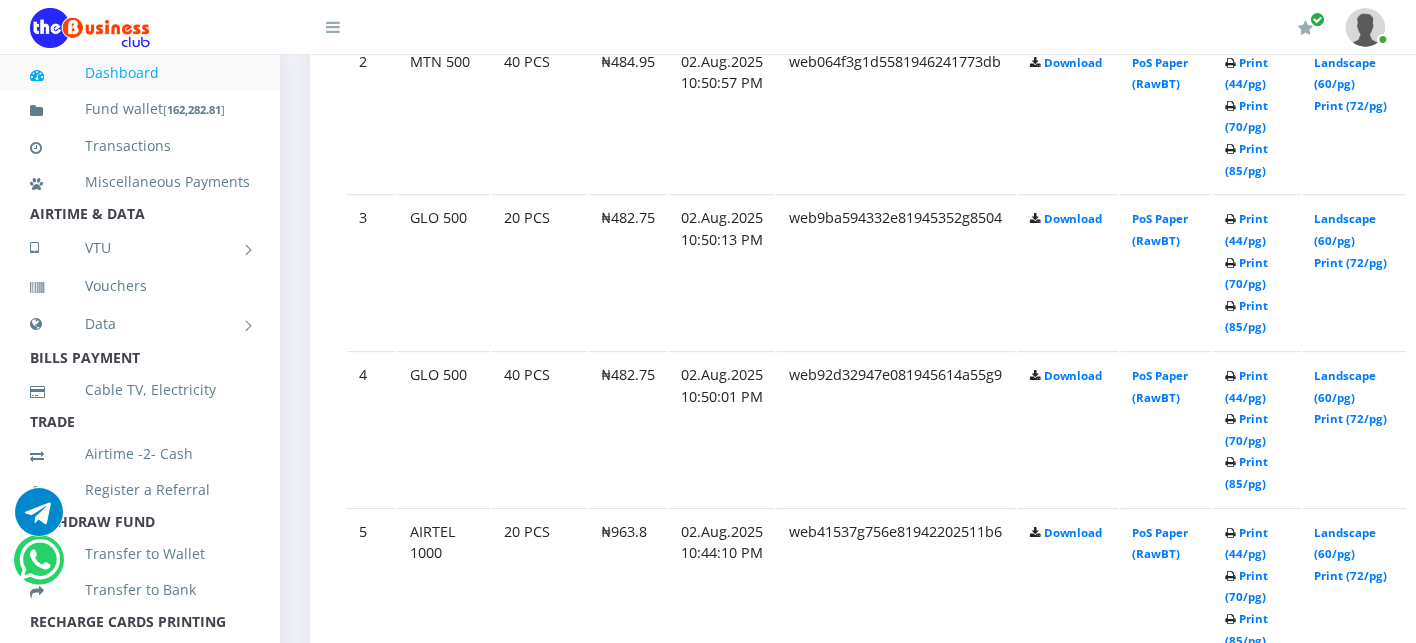 scroll, scrollTop: 0, scrollLeft: 0, axis: both 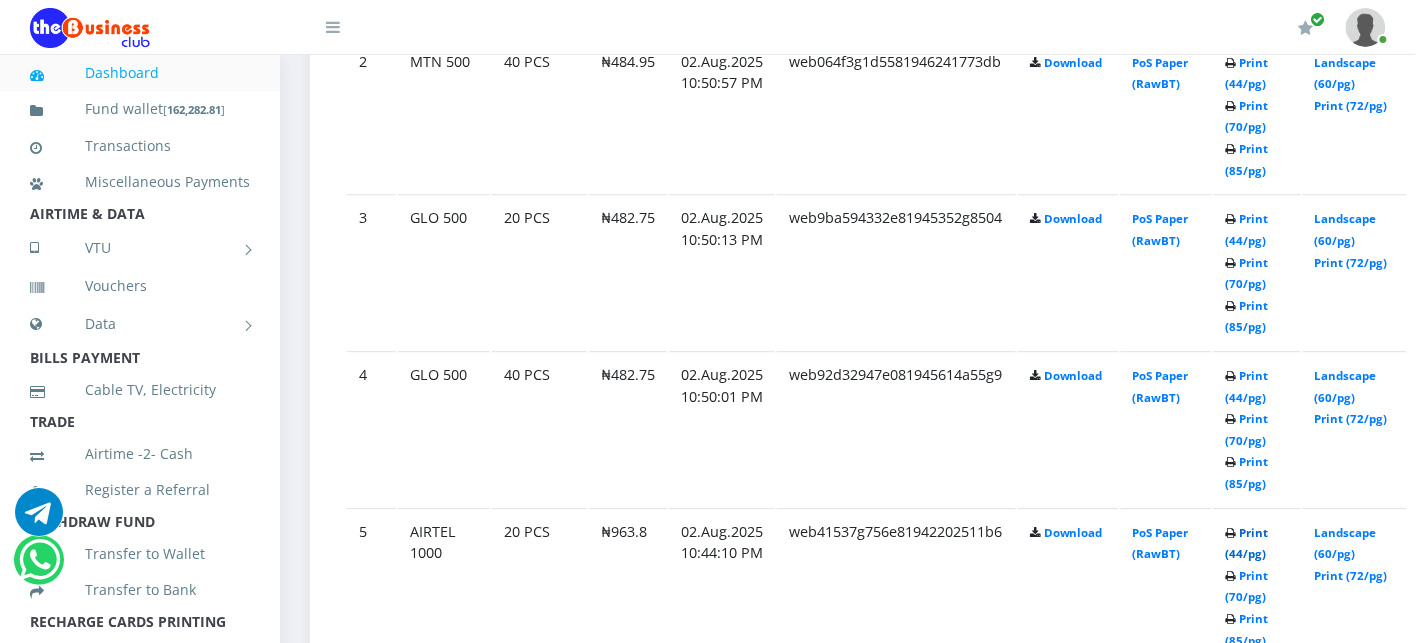 click on "Print (44/pg)" at bounding box center [1247, 543] 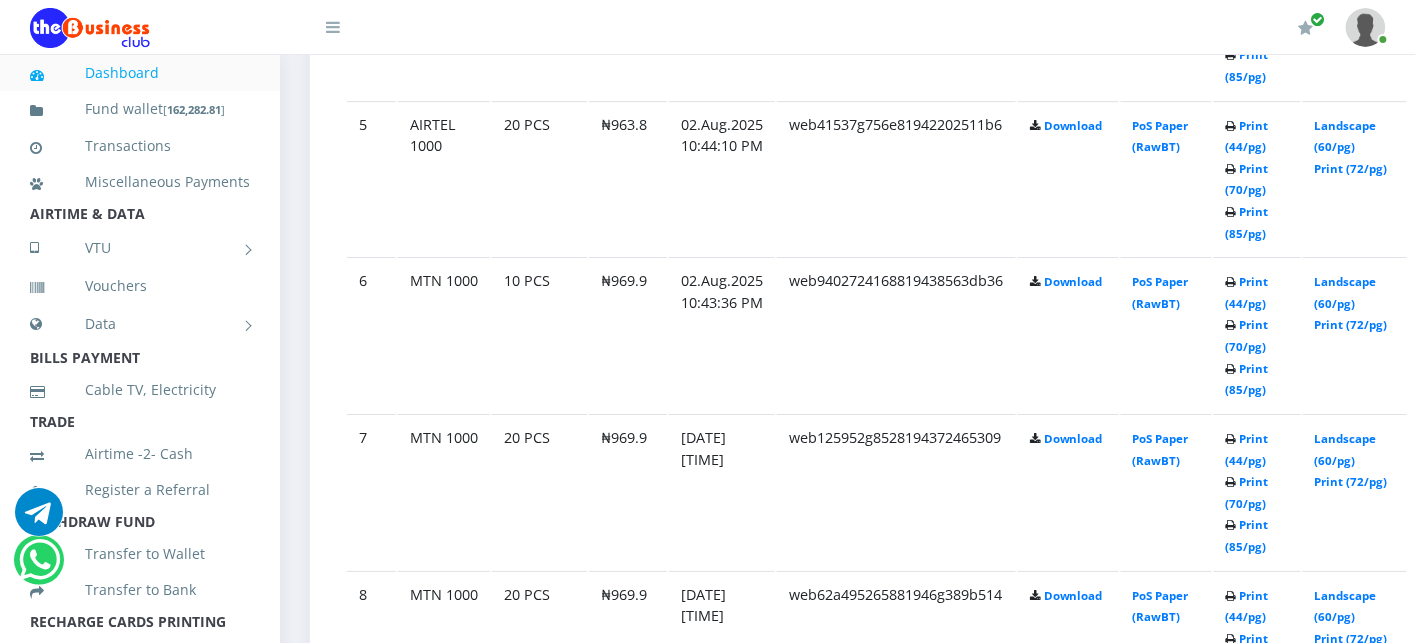 scroll, scrollTop: 1837, scrollLeft: 0, axis: vertical 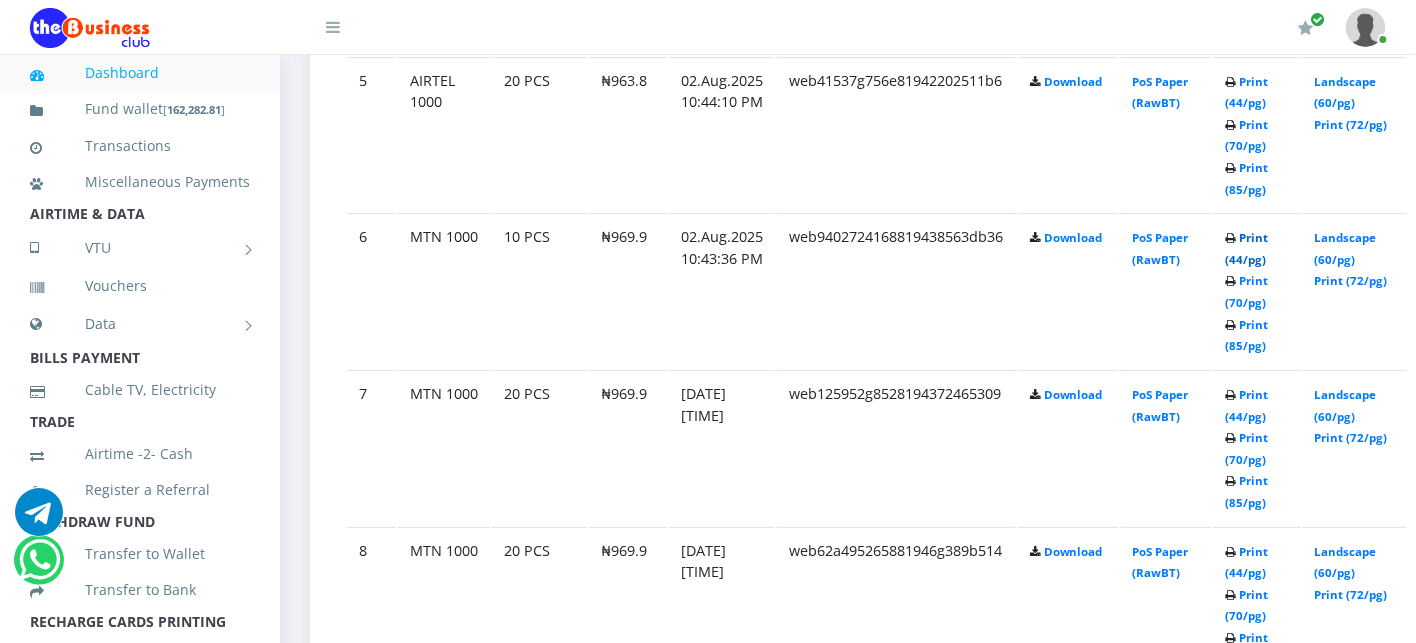 click on "Print (44/pg)" at bounding box center (1247, 248) 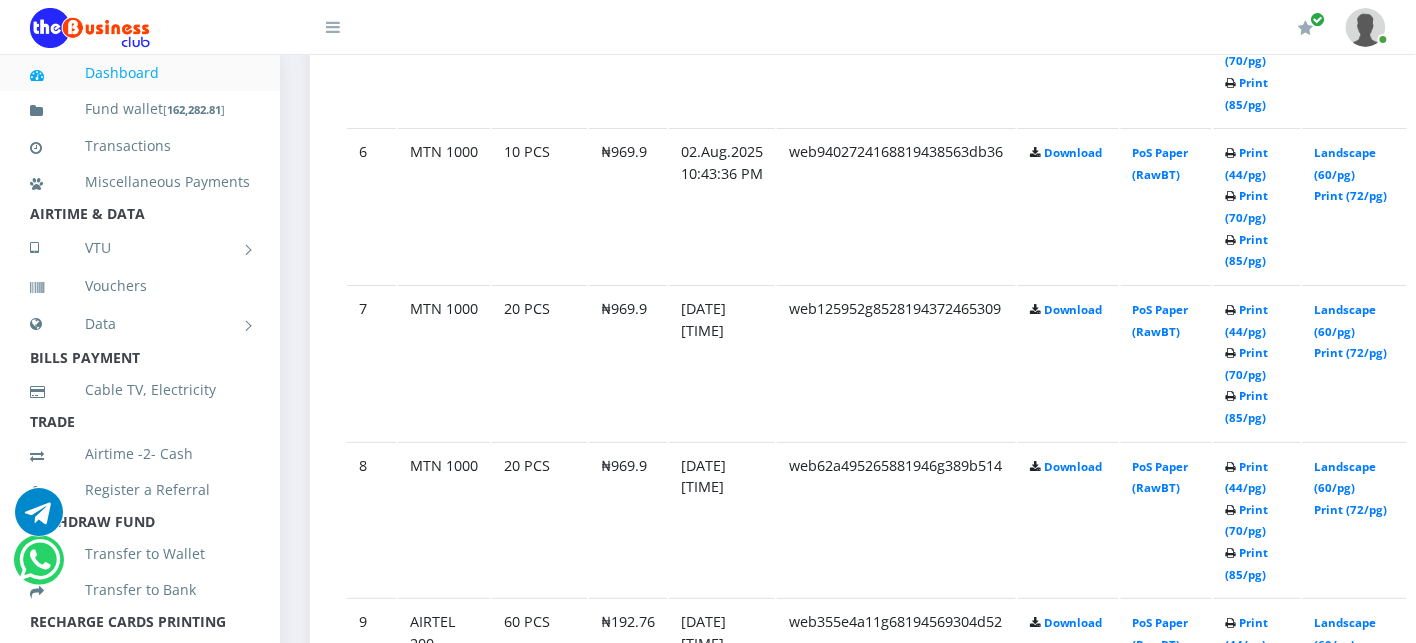 scroll, scrollTop: 1926, scrollLeft: 0, axis: vertical 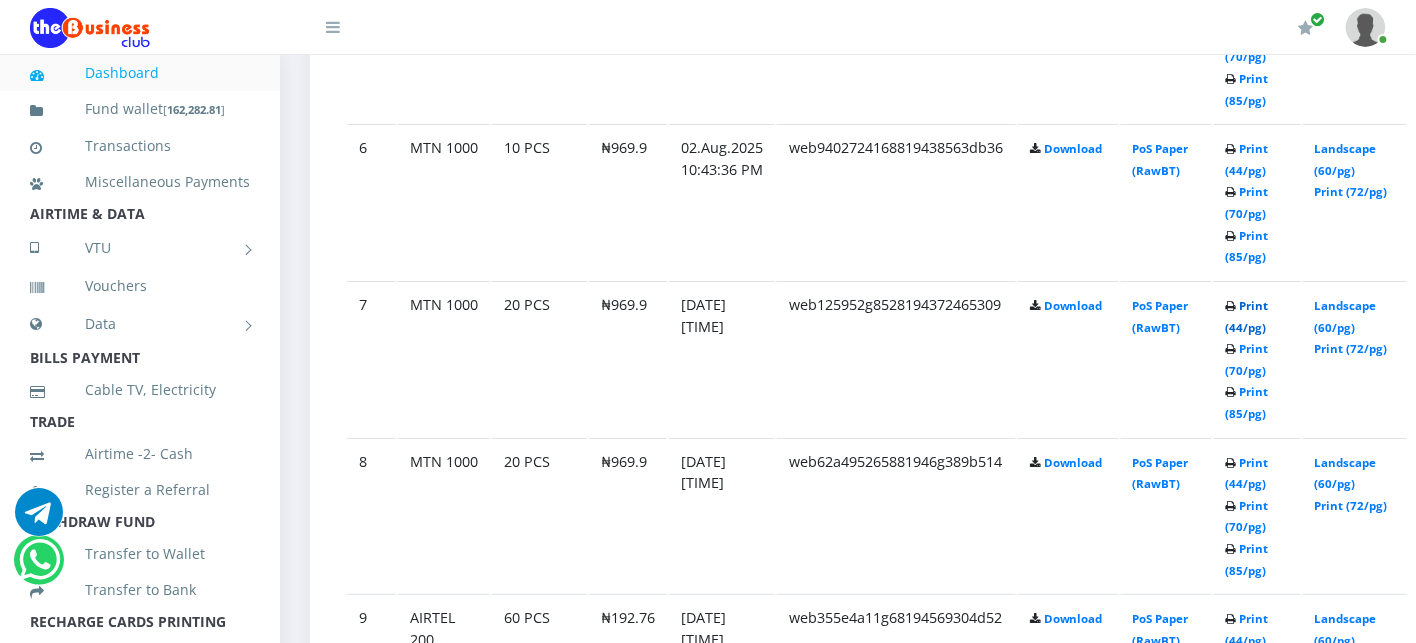 click on "Print (44/pg)" at bounding box center (1247, 316) 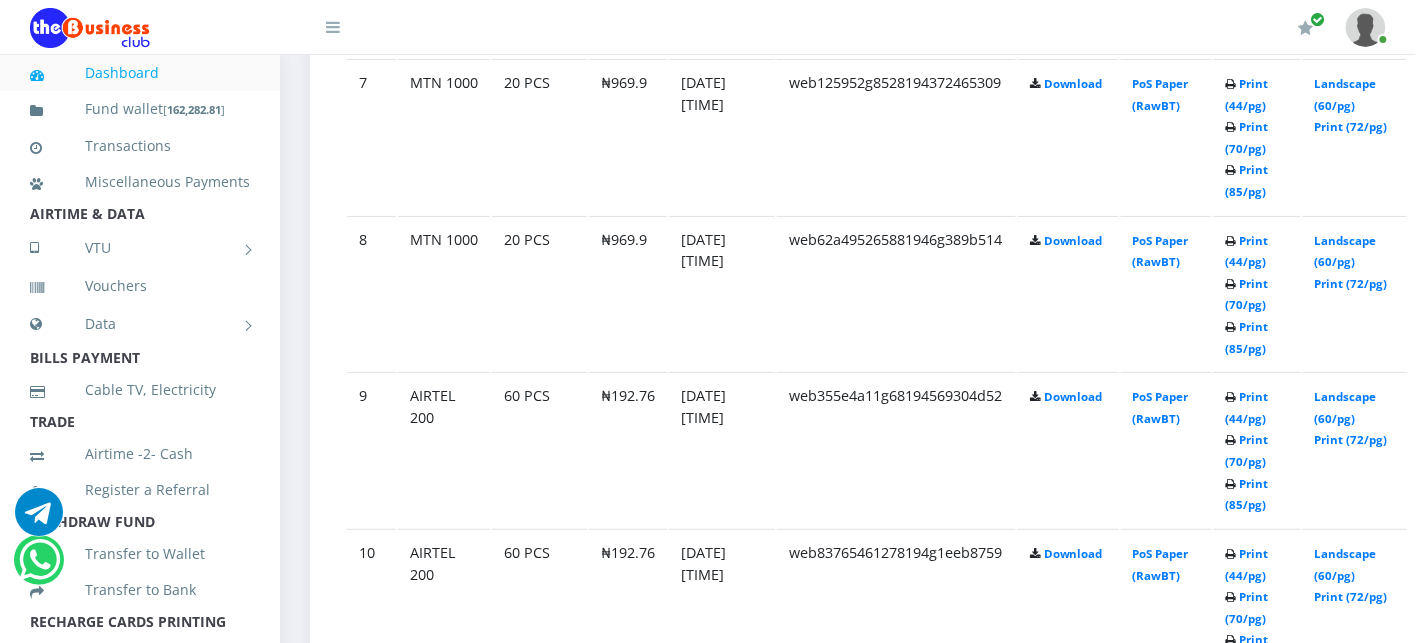 scroll, scrollTop: 2193, scrollLeft: 0, axis: vertical 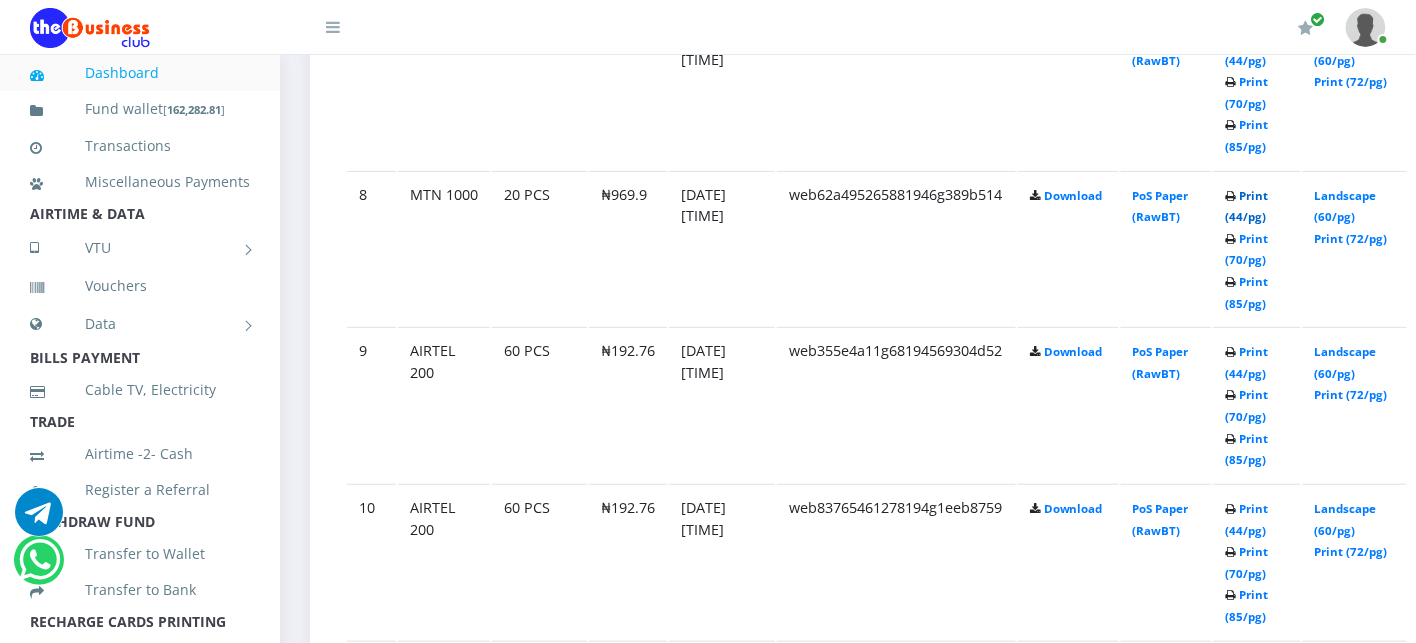 click on "Print (44/pg)" at bounding box center [1247, 206] 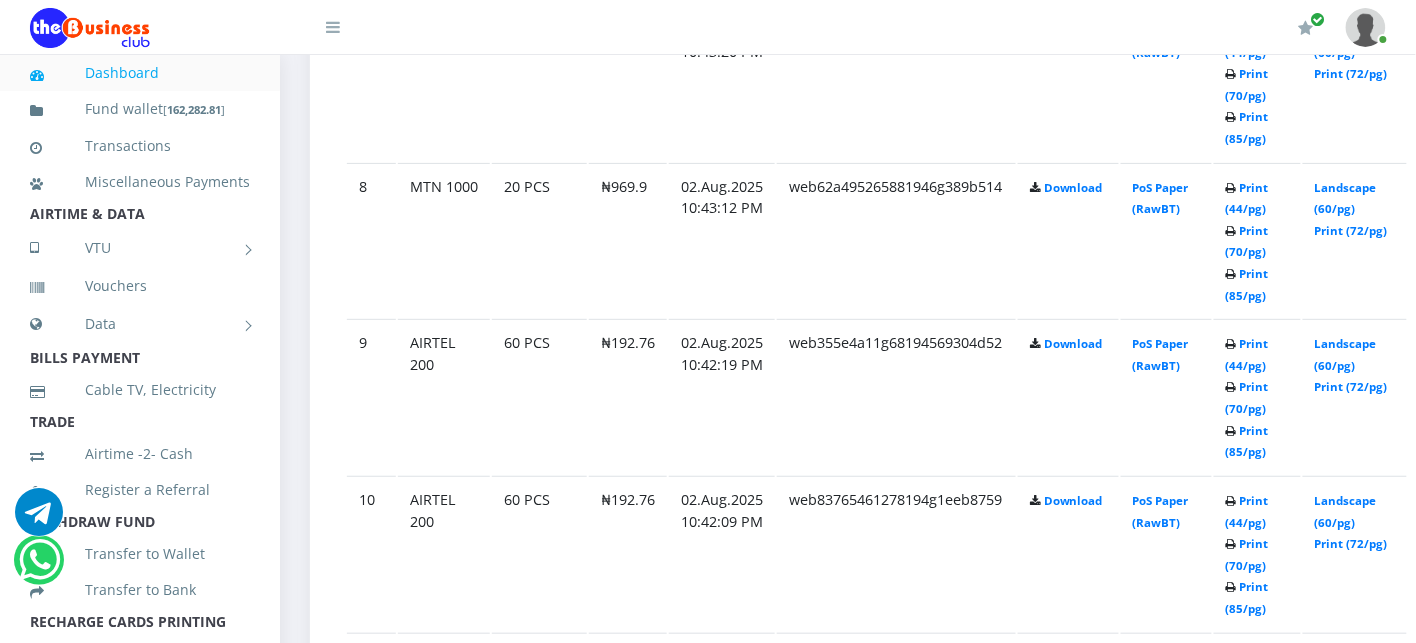 scroll, scrollTop: 2248, scrollLeft: 0, axis: vertical 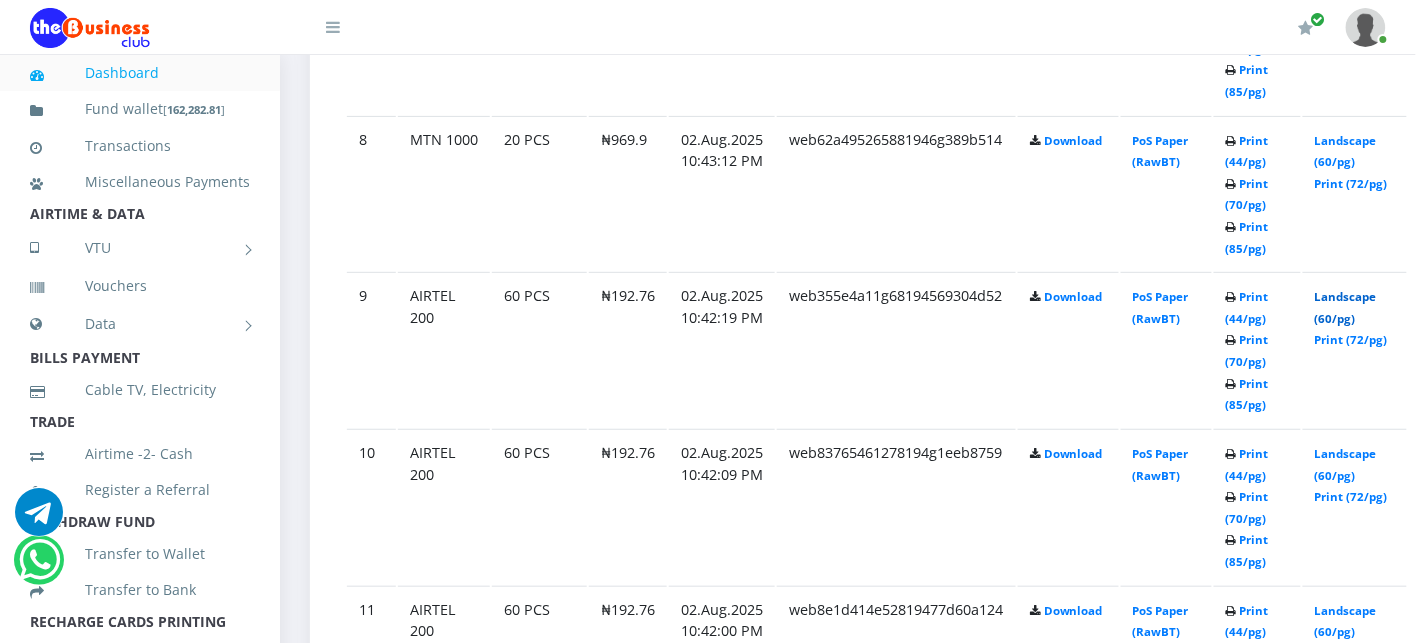 click on "Landscape (60/pg)" at bounding box center (1346, 307) 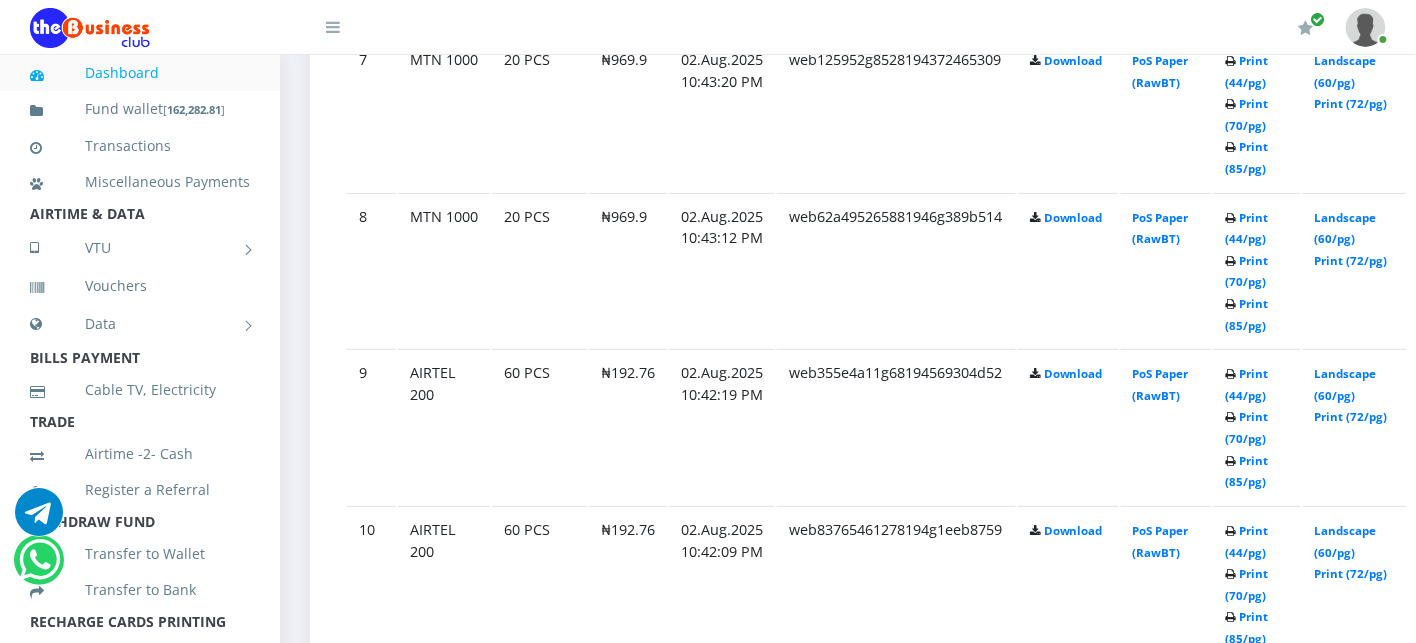 scroll, scrollTop: 2248, scrollLeft: 0, axis: vertical 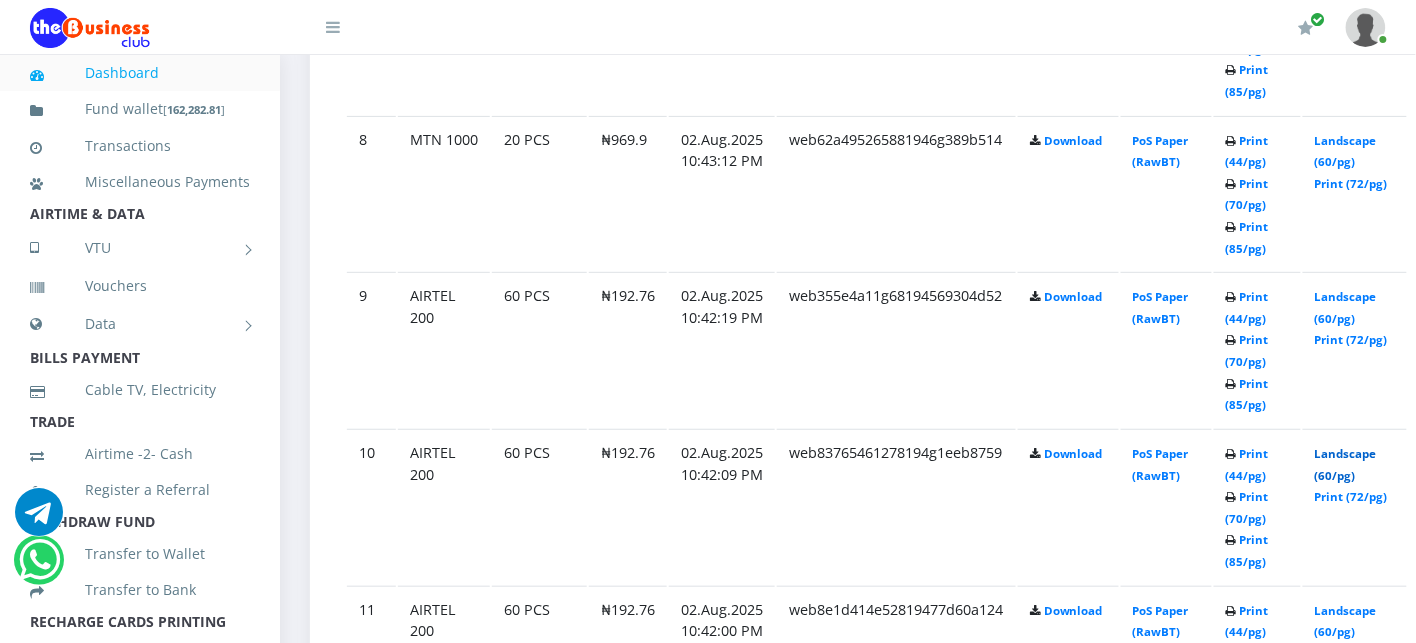 click on "Landscape (60/pg)" at bounding box center [1346, 464] 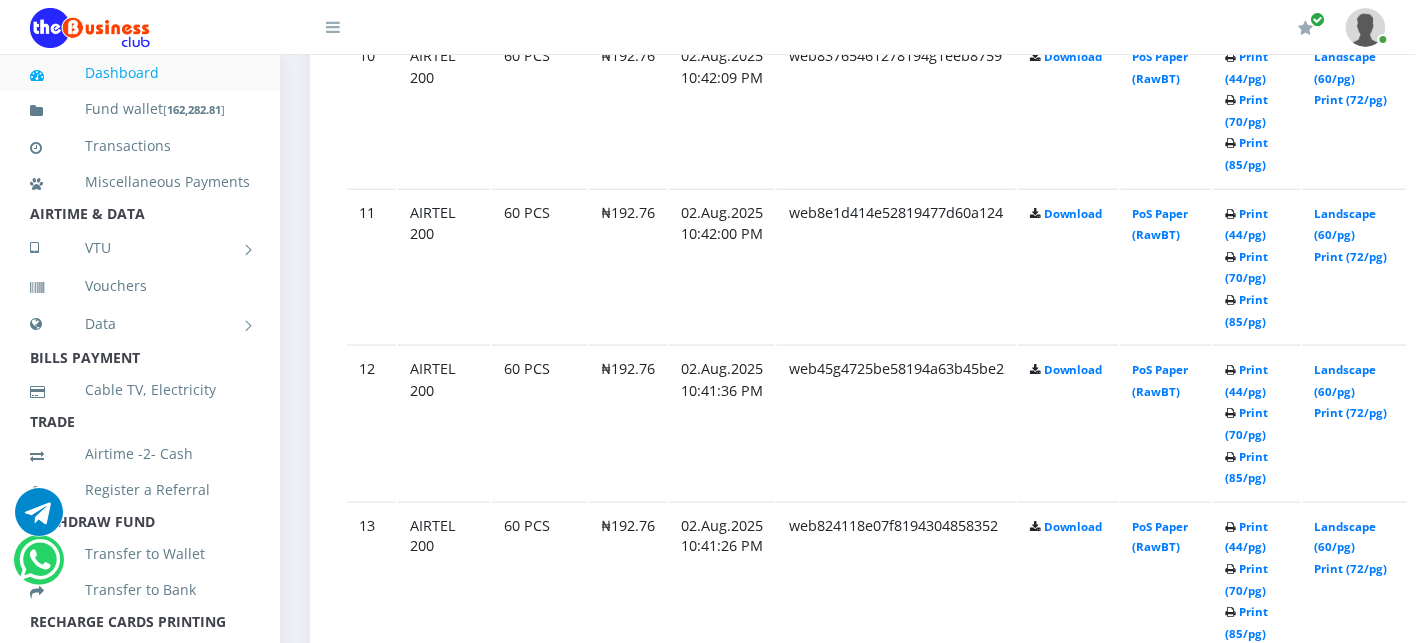 scroll, scrollTop: 2648, scrollLeft: 0, axis: vertical 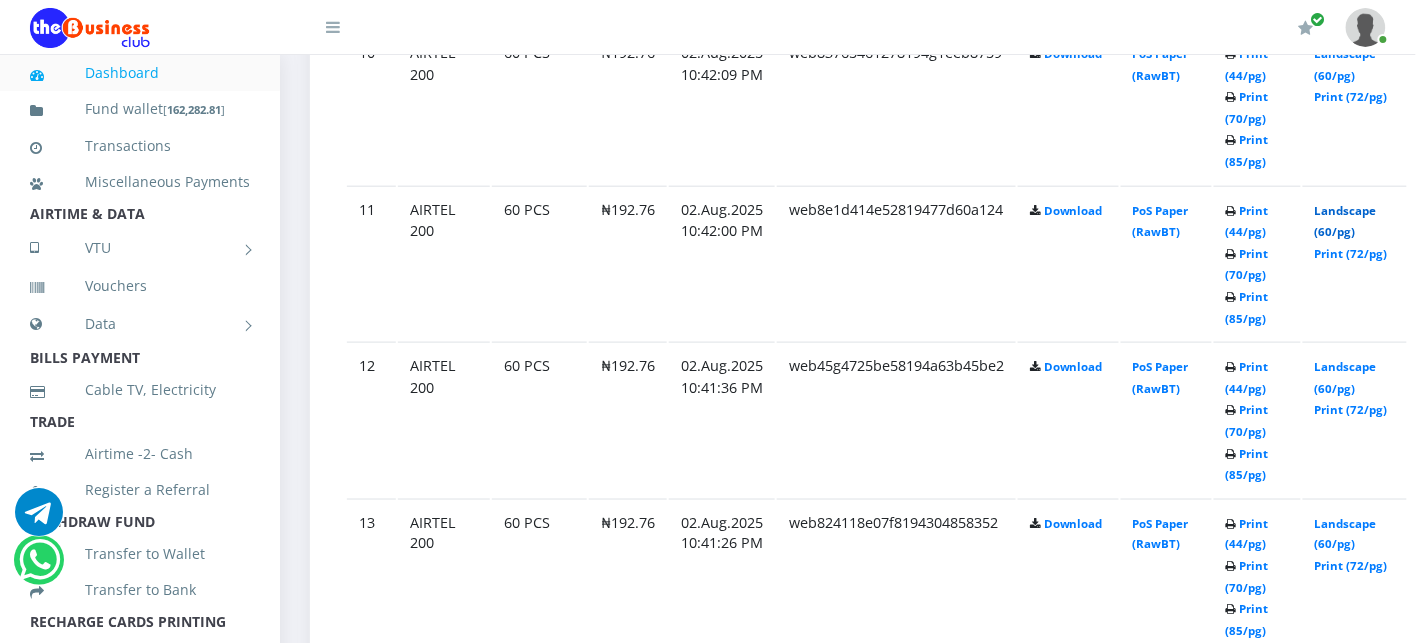 click on "Landscape (60/pg)" at bounding box center (1346, 221) 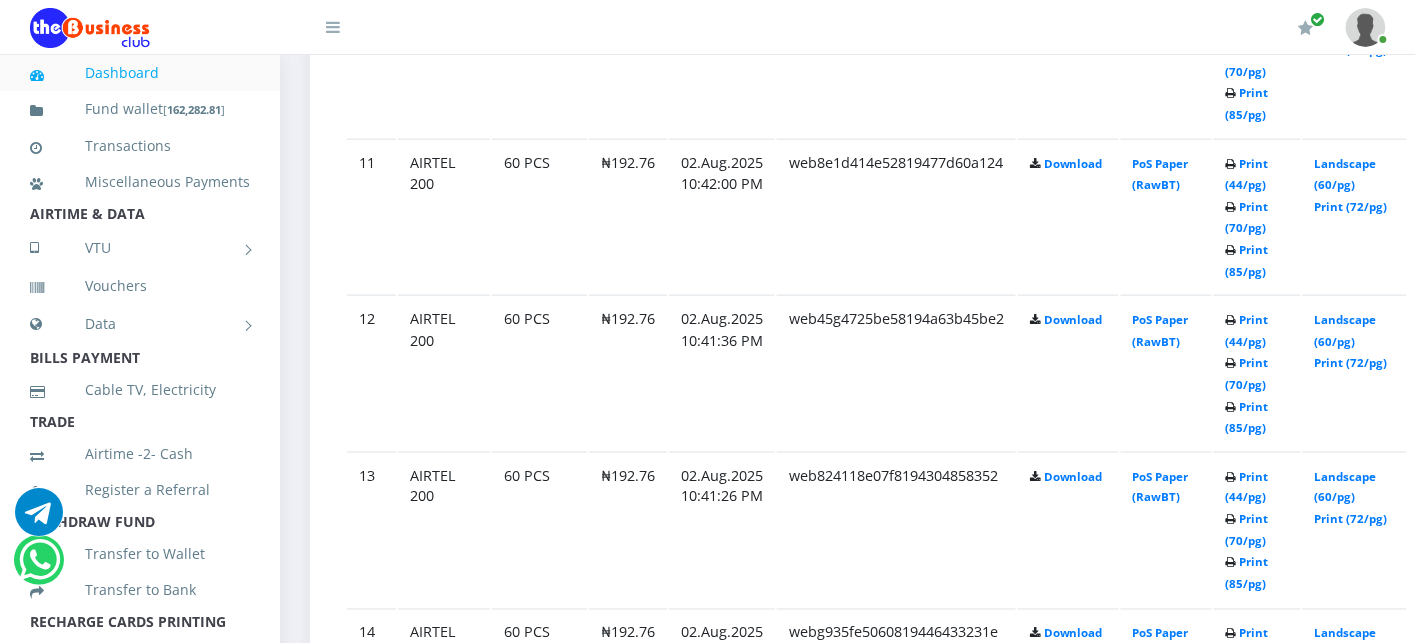 scroll, scrollTop: 2648, scrollLeft: 0, axis: vertical 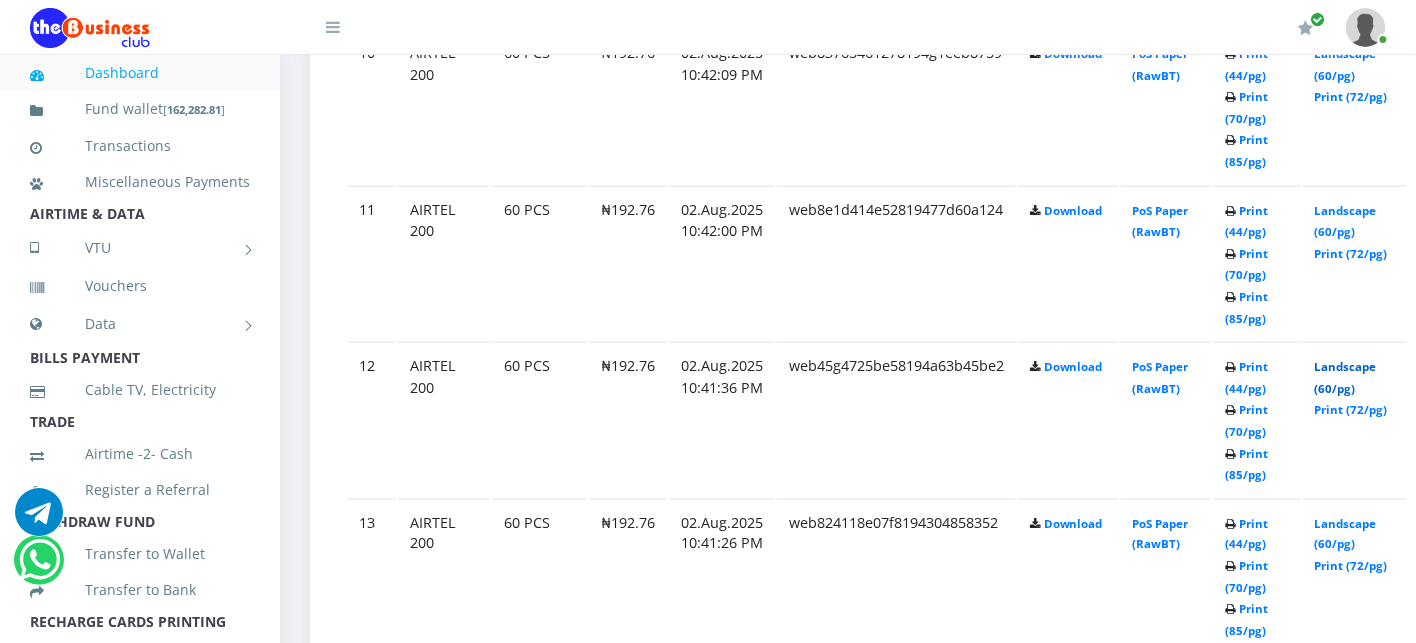 click on "Landscape (60/pg)" at bounding box center (1346, 377) 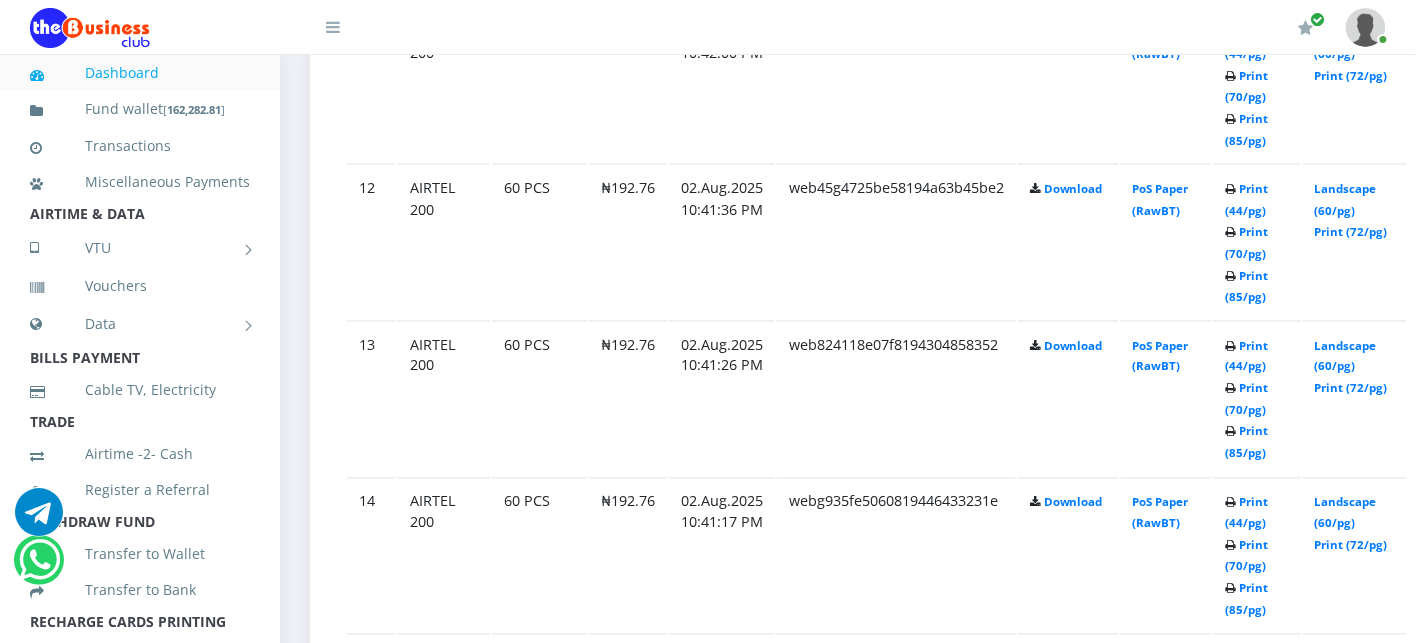 scroll, scrollTop: 2871, scrollLeft: 0, axis: vertical 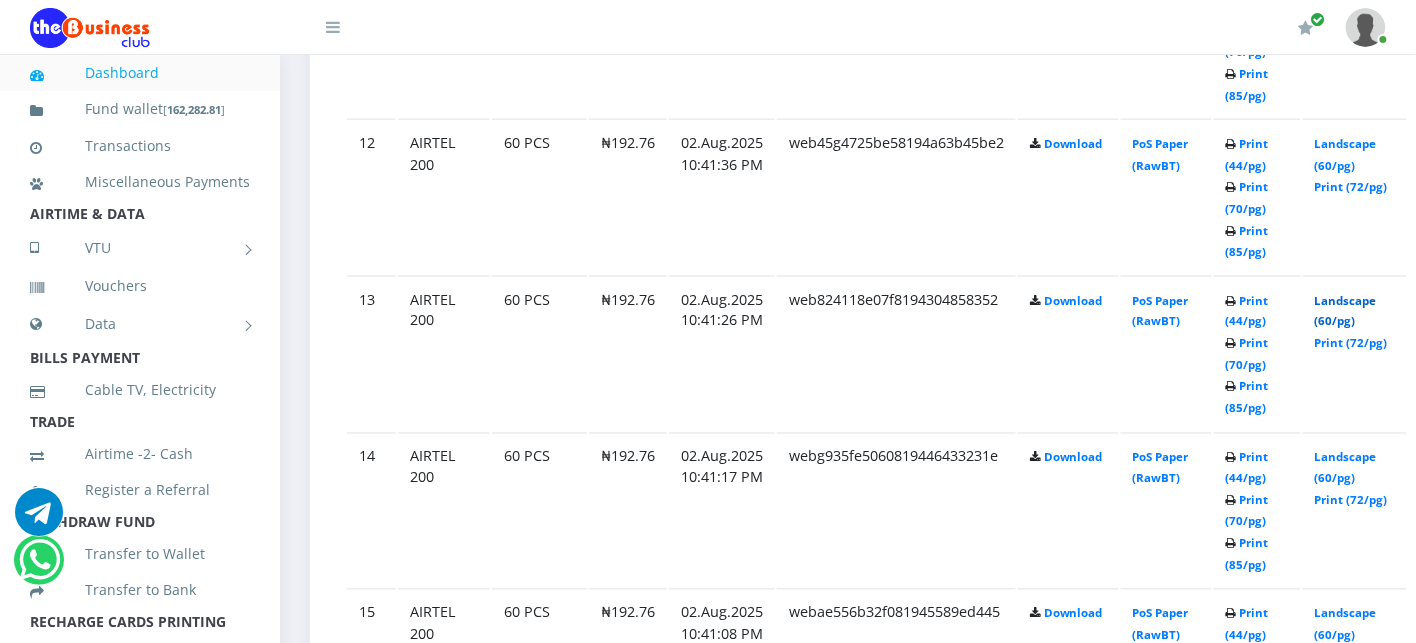 click on "Landscape (60/pg)" at bounding box center (1346, 311) 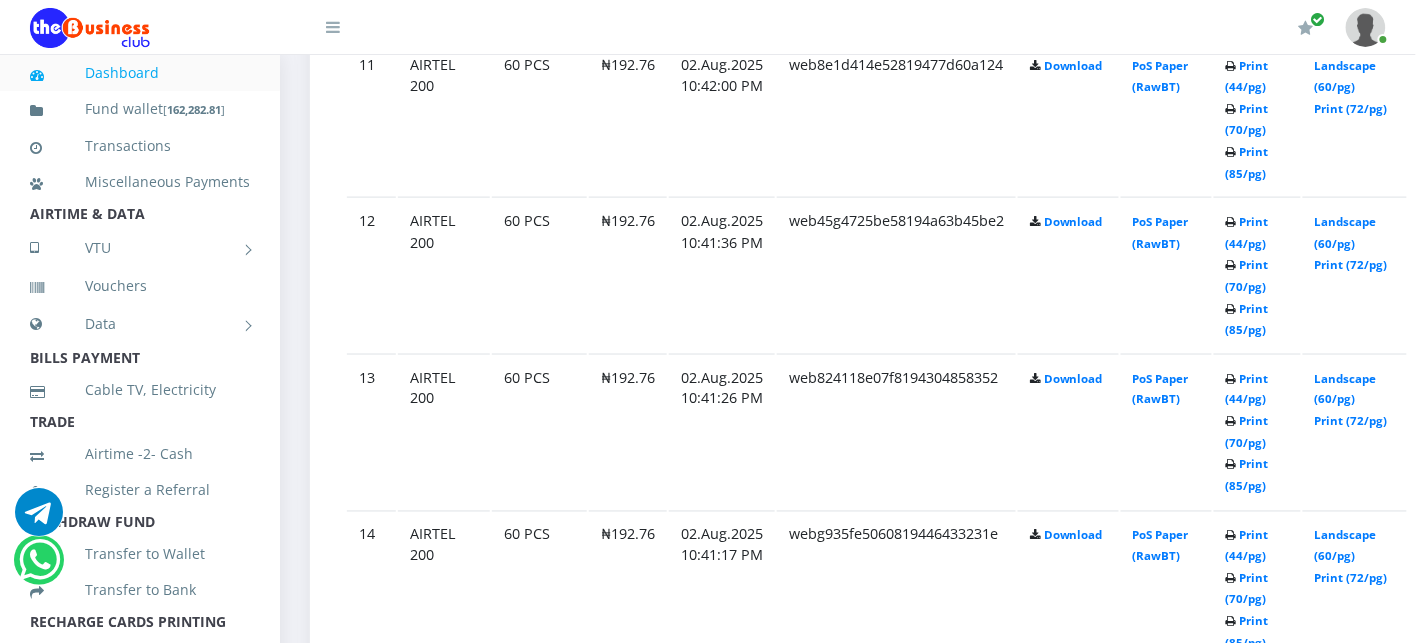 scroll, scrollTop: 2871, scrollLeft: 0, axis: vertical 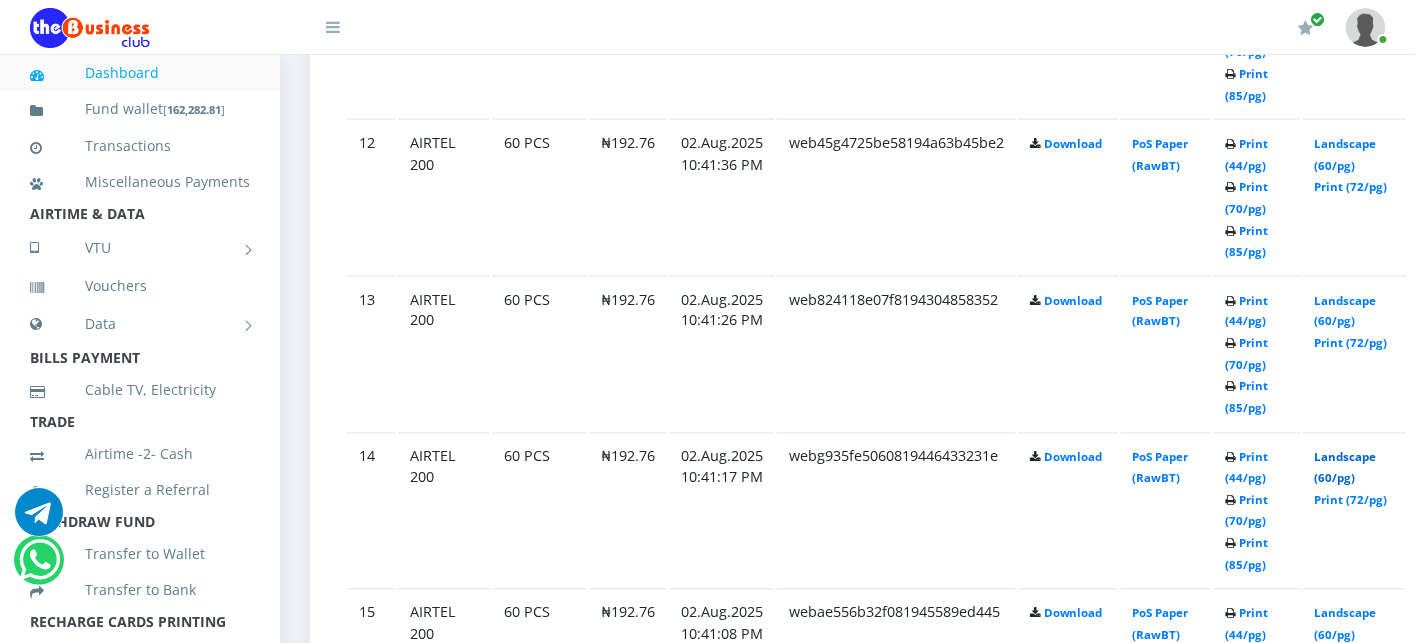 click on "Landscape (60/pg)" at bounding box center [1346, 468] 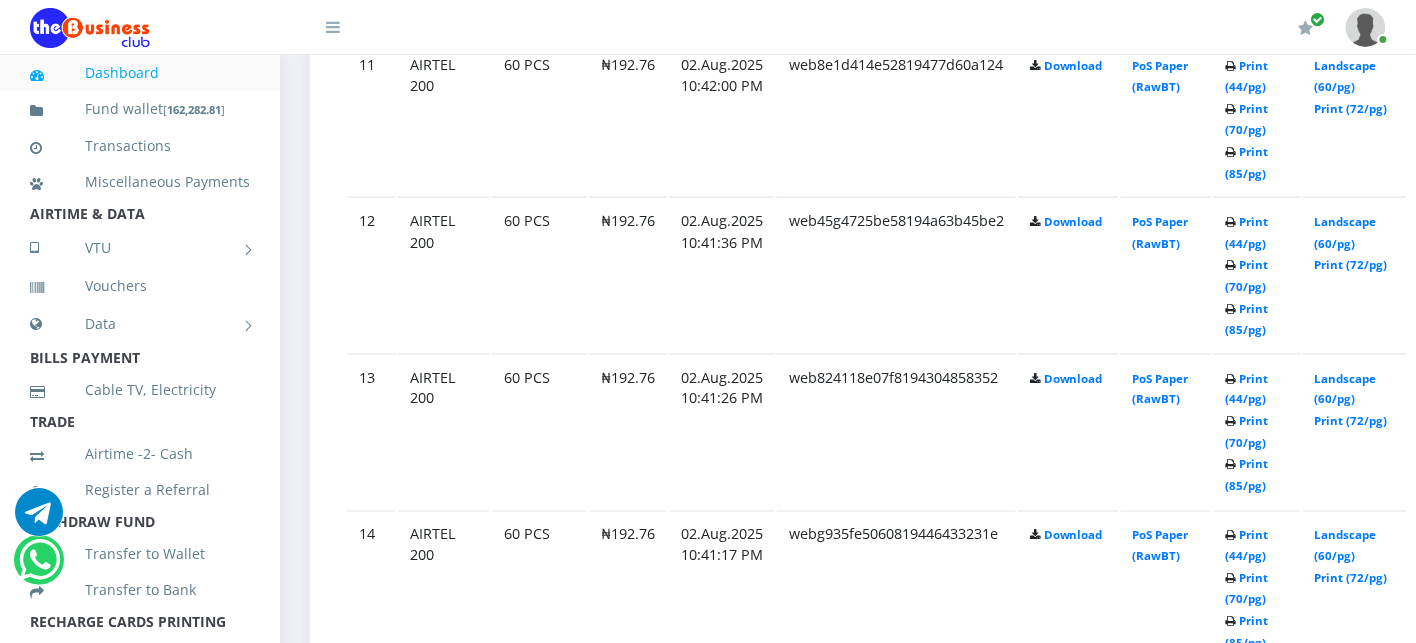 scroll, scrollTop: 2871, scrollLeft: 0, axis: vertical 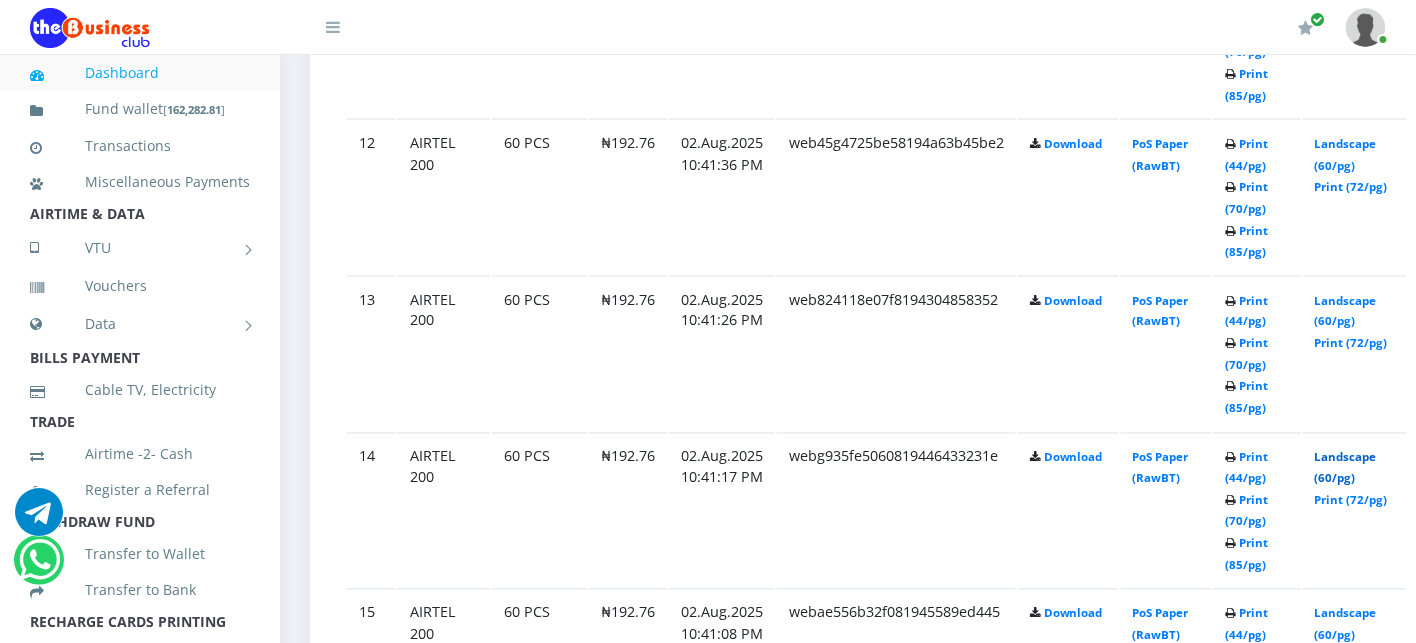 click on "Landscape (60/pg)" at bounding box center [1346, 468] 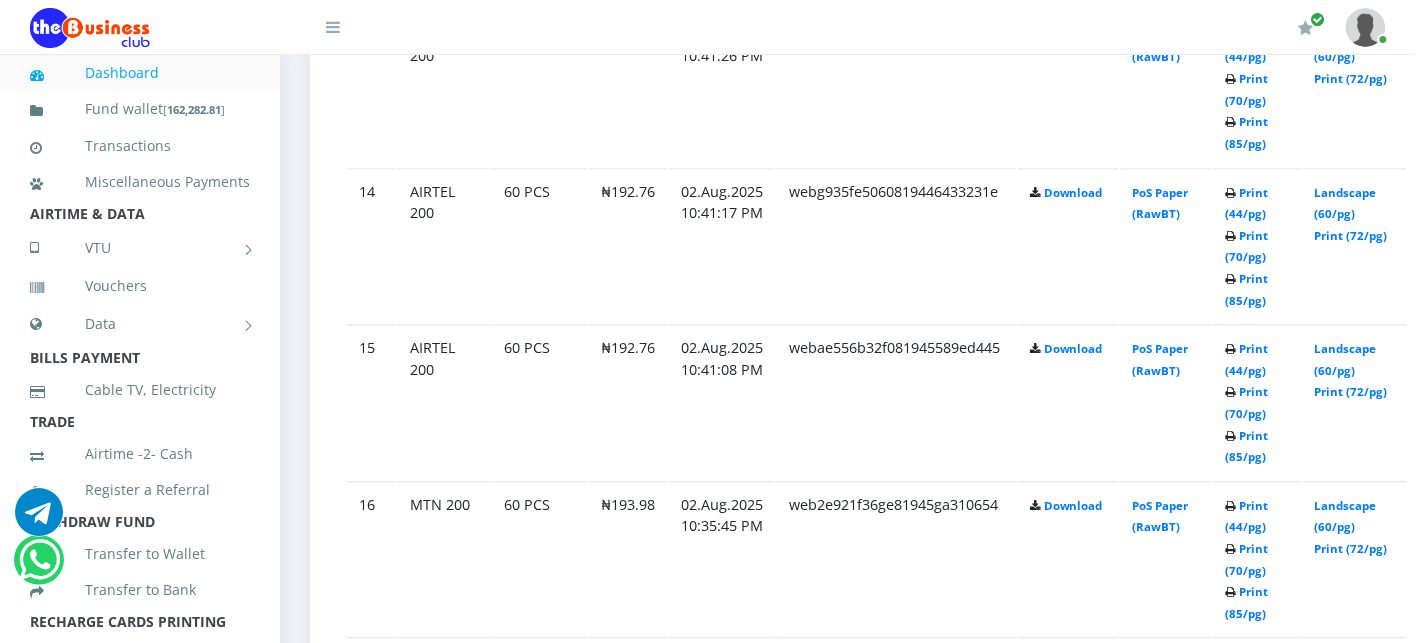 scroll, scrollTop: 3137, scrollLeft: 0, axis: vertical 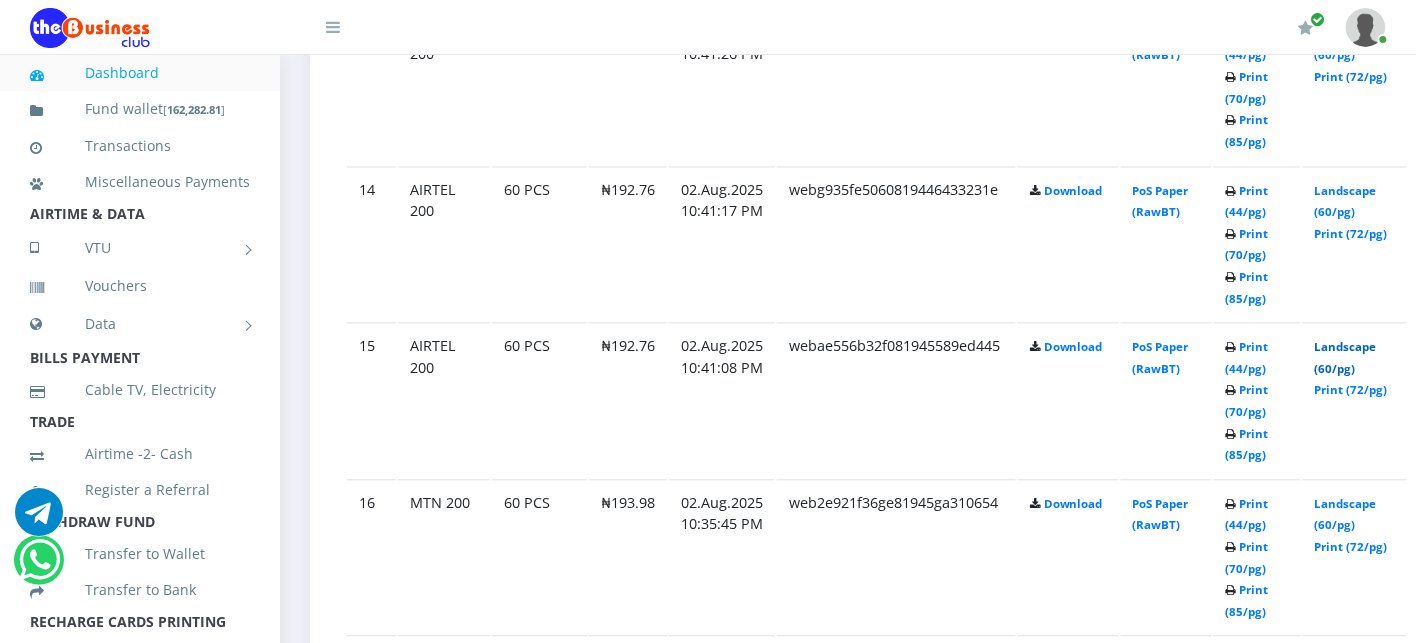 click on "Landscape (60/pg)" at bounding box center [1346, 358] 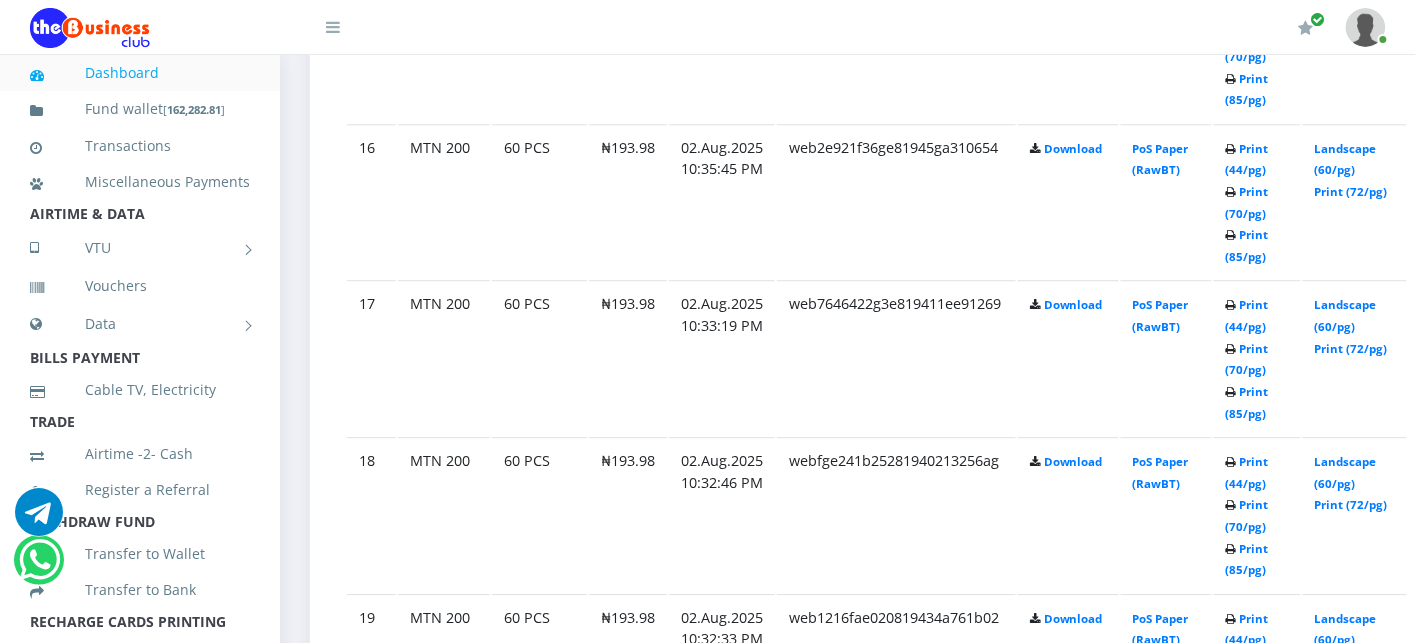 scroll, scrollTop: 3315, scrollLeft: 0, axis: vertical 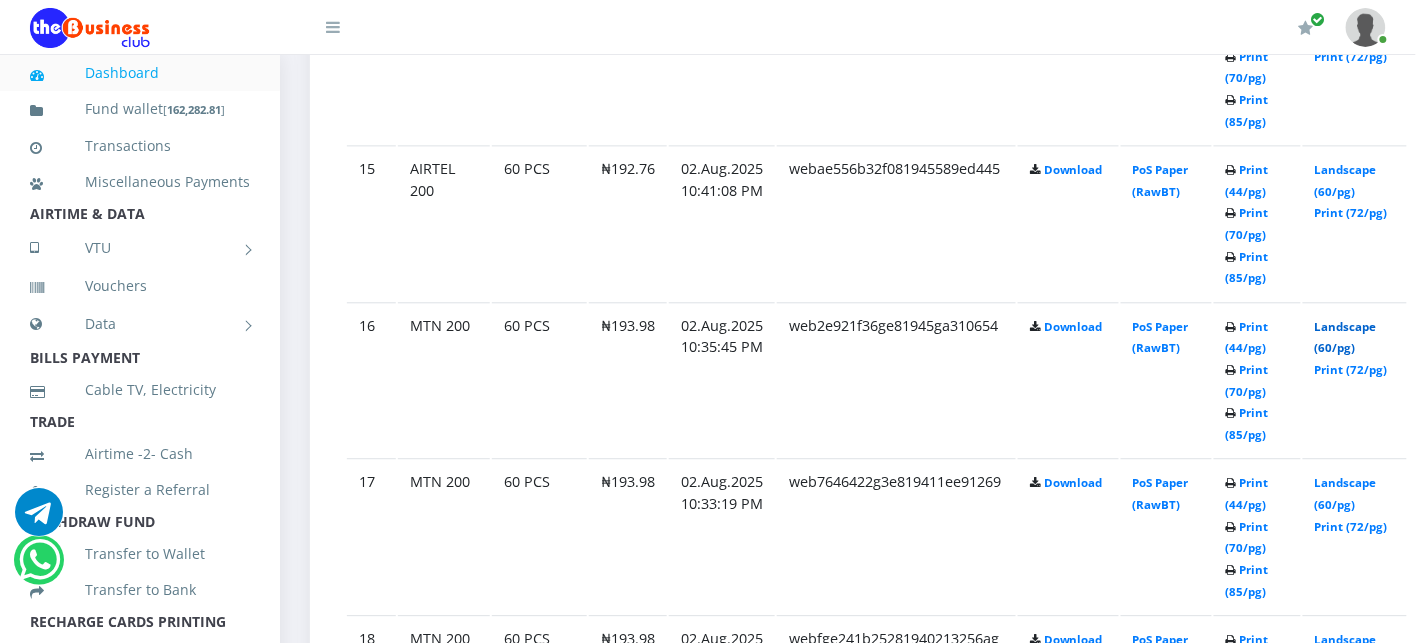 click on "Landscape (60/pg)" at bounding box center [1346, 337] 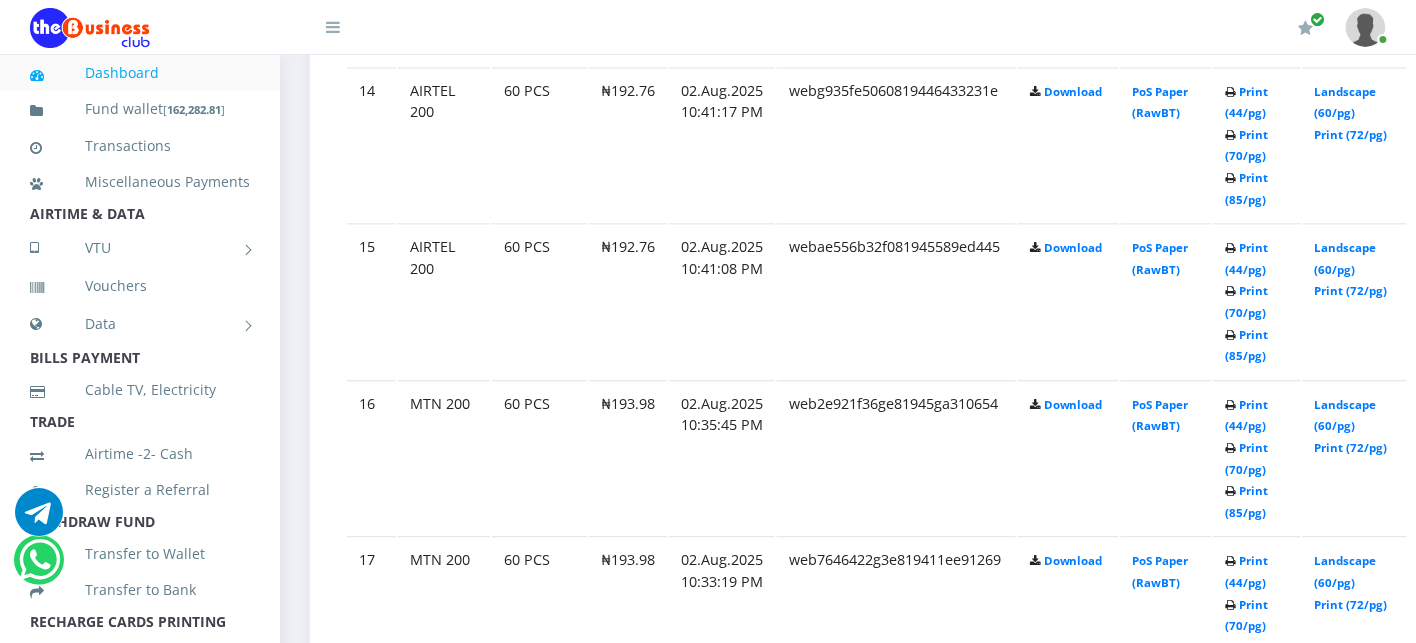 scroll, scrollTop: 3315, scrollLeft: 0, axis: vertical 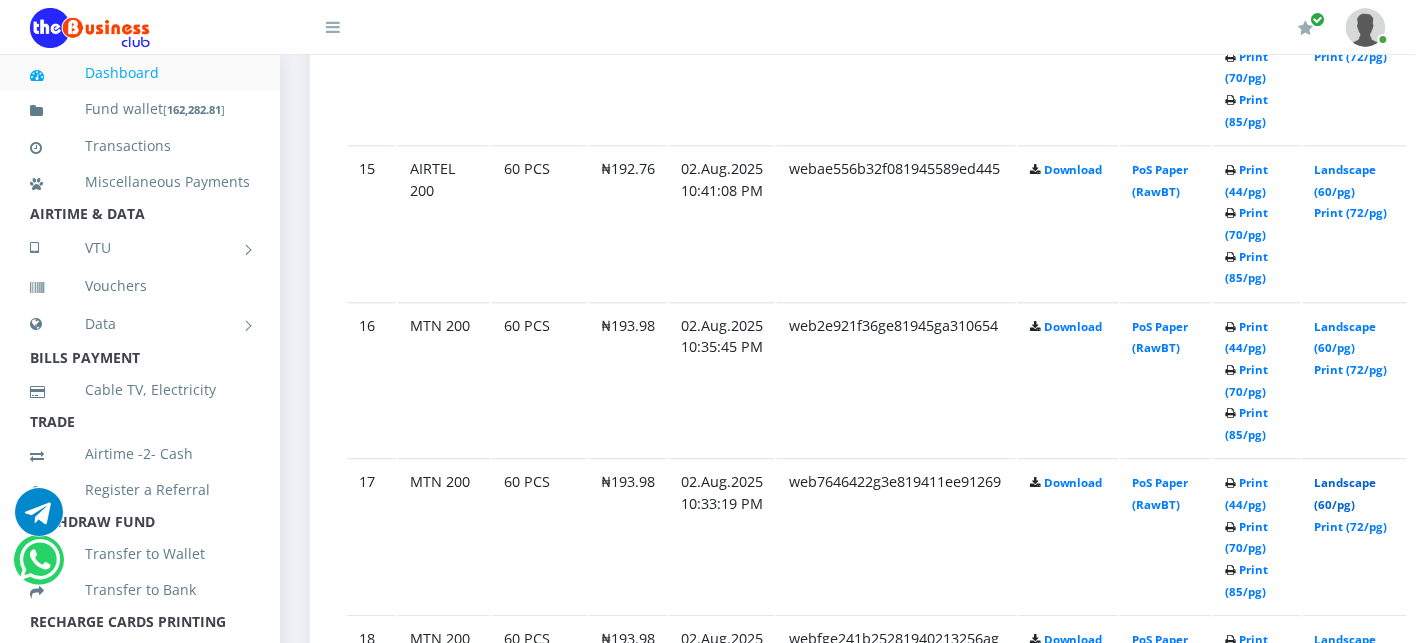 click on "Landscape (60/pg)" at bounding box center (1346, 493) 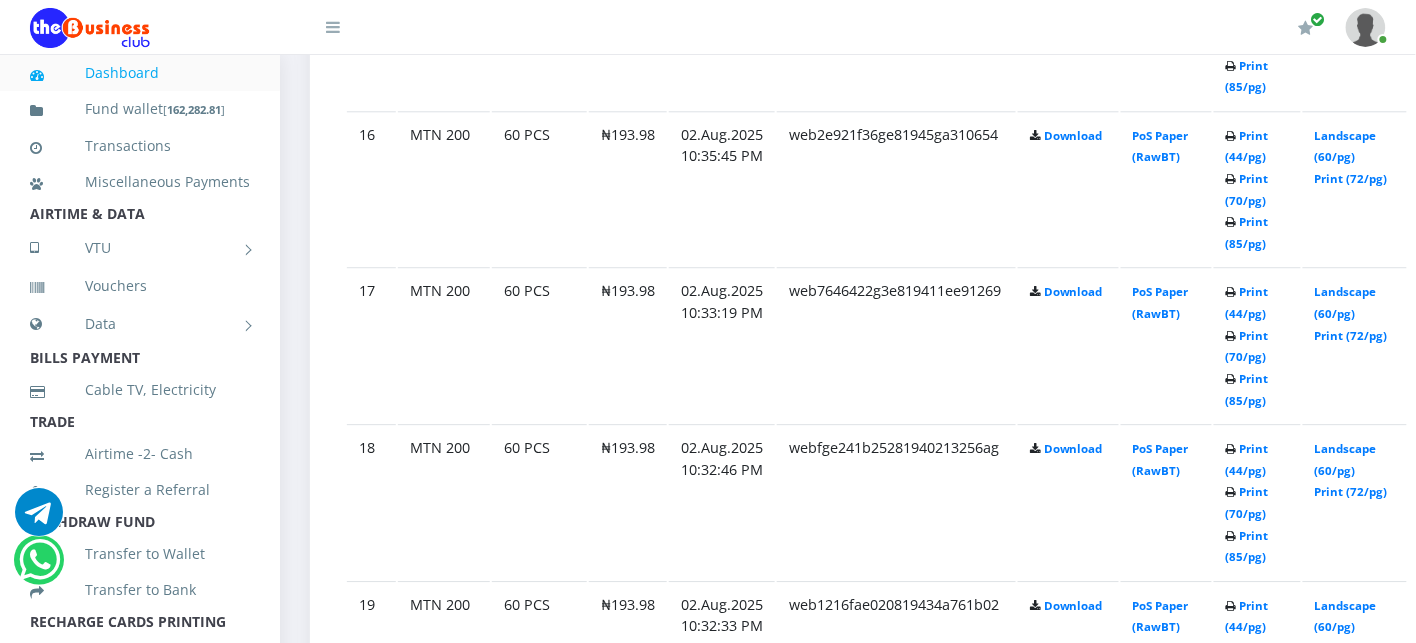 scroll, scrollTop: 3548, scrollLeft: 0, axis: vertical 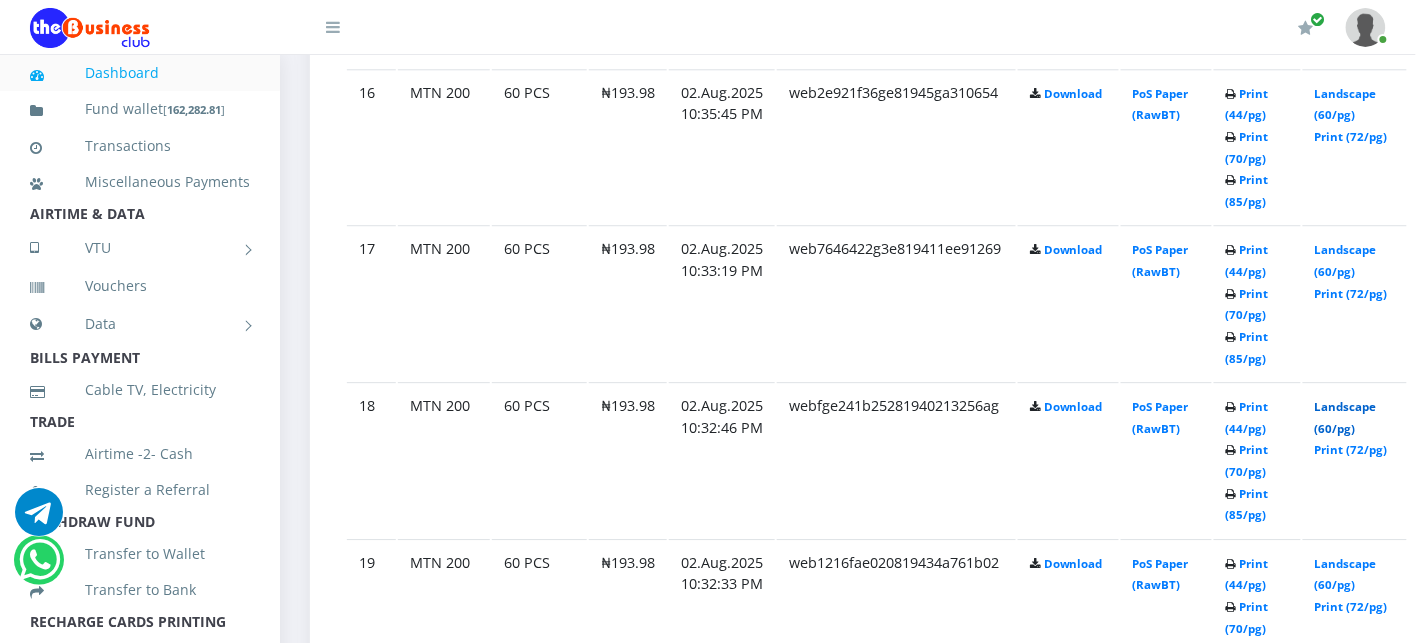 click on "Landscape (60/pg)" at bounding box center [1346, 417] 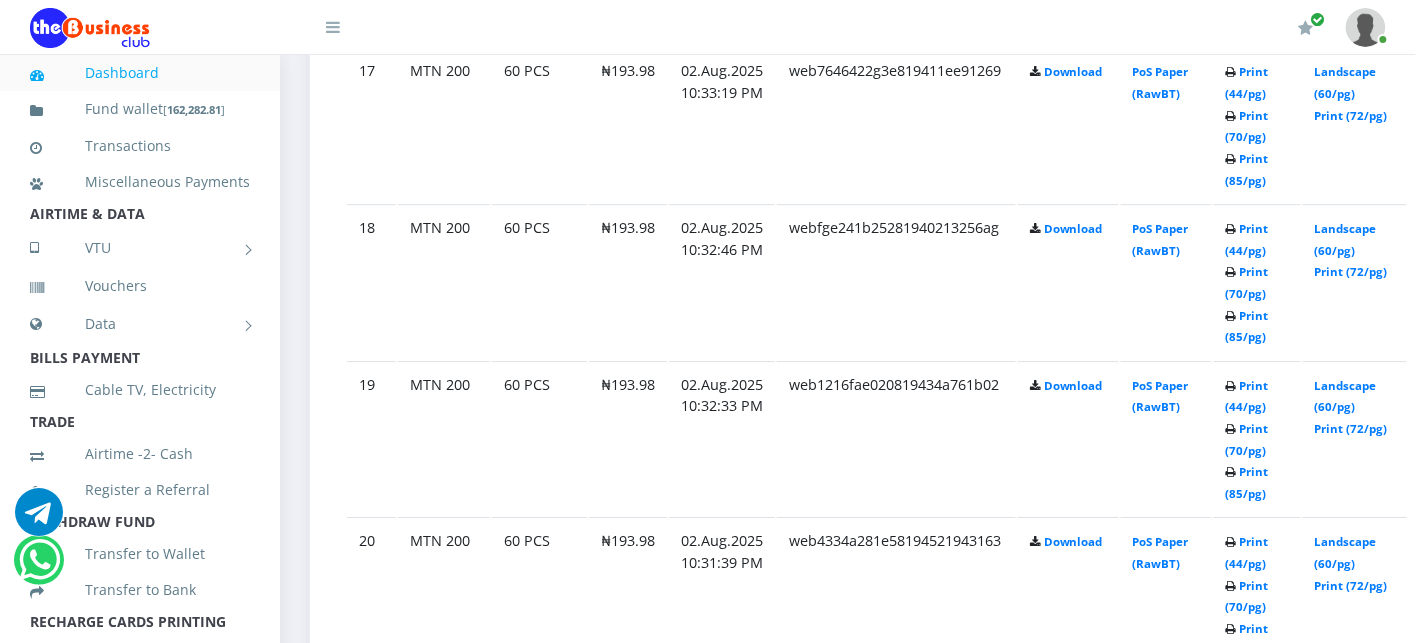 scroll, scrollTop: 3771, scrollLeft: 0, axis: vertical 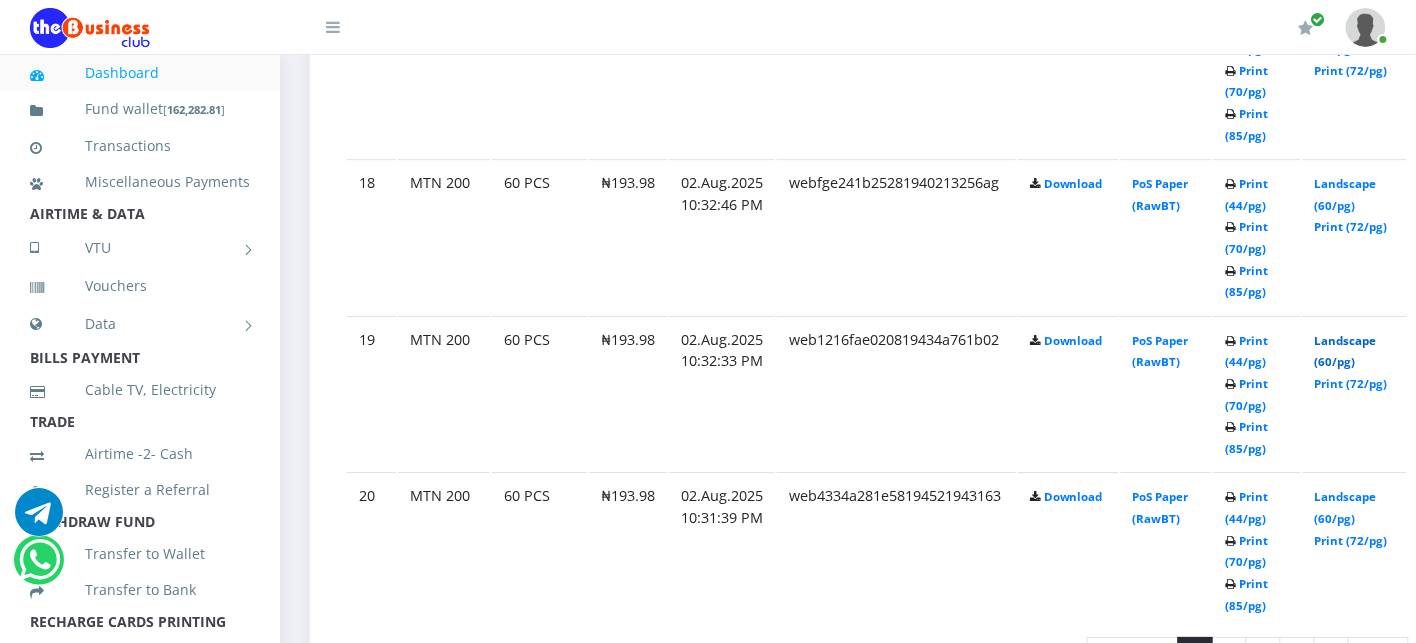click on "Landscape (60/pg)" at bounding box center [1346, 351] 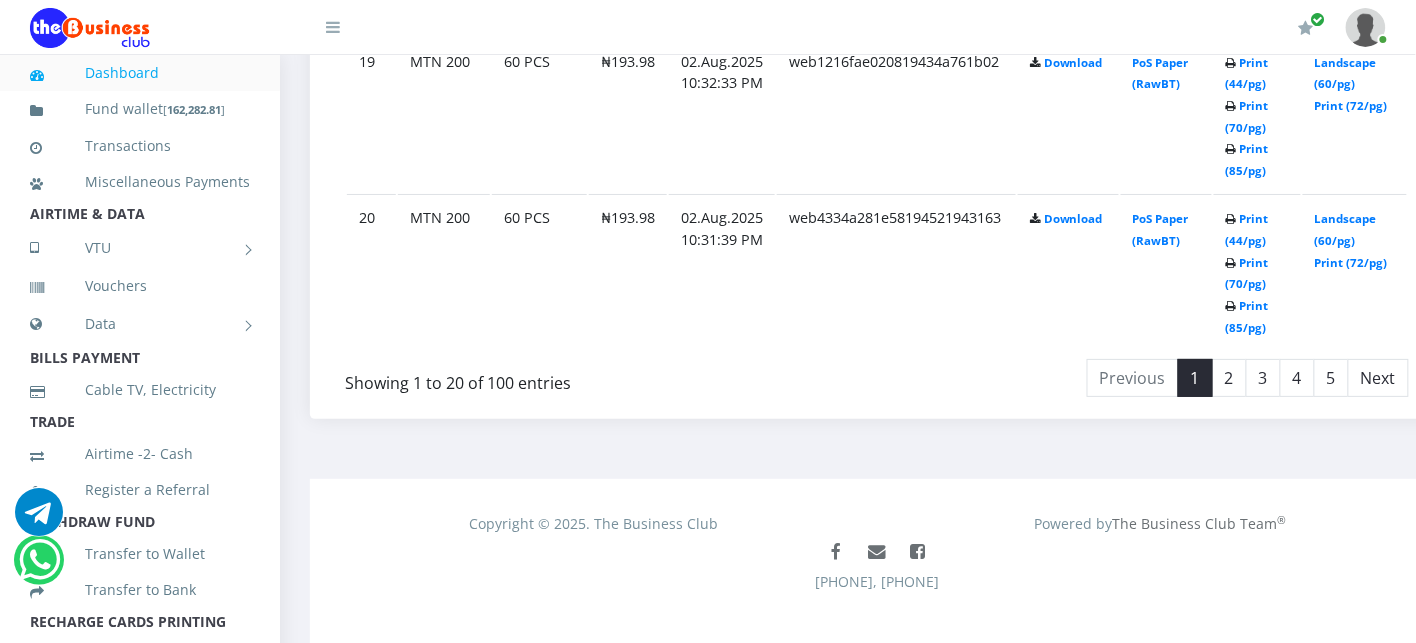 scroll, scrollTop: 0, scrollLeft: 0, axis: both 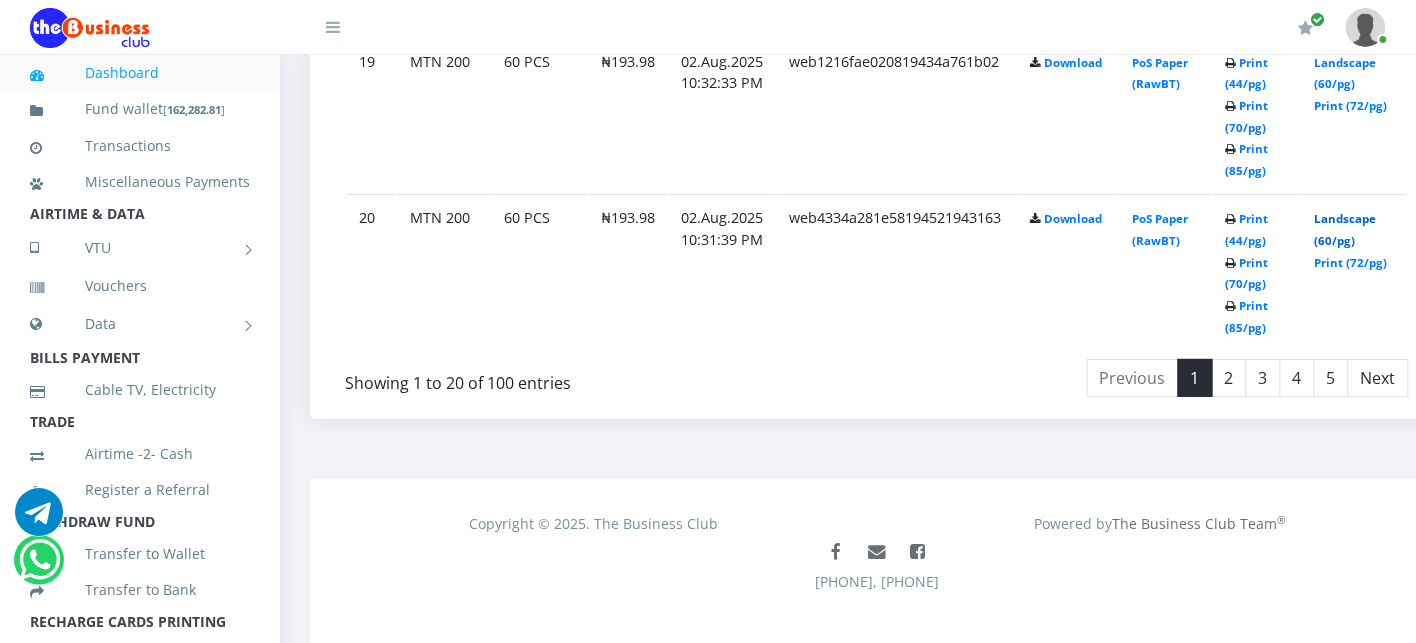 click on "Landscape (60/pg)" at bounding box center (1346, 229) 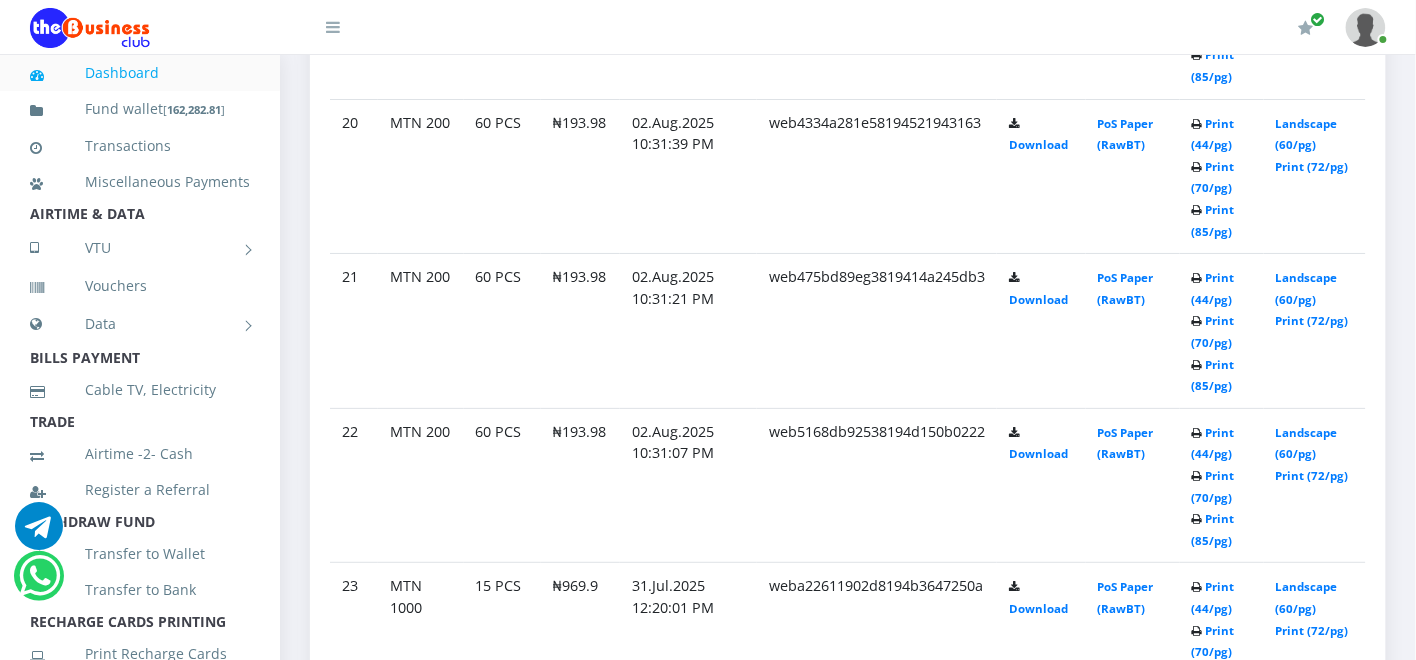 scroll, scrollTop: 4048, scrollLeft: 0, axis: vertical 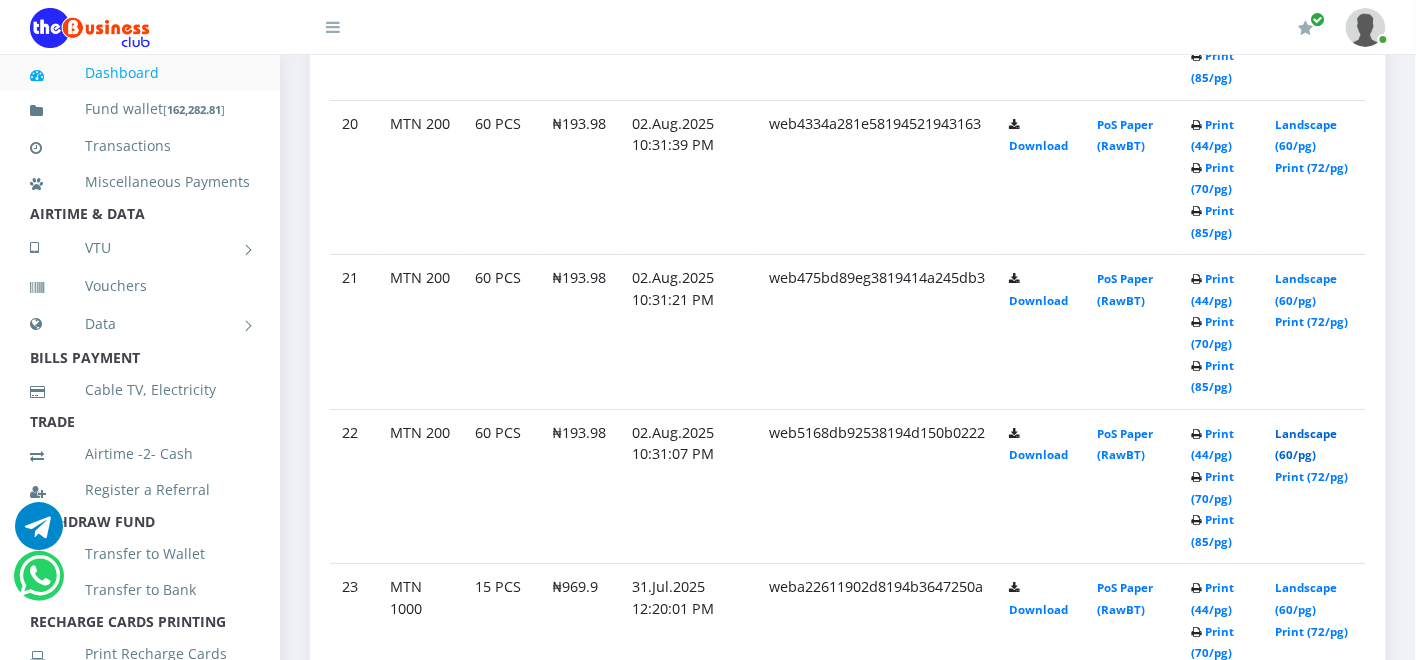 click on "Landscape (60/pg)" at bounding box center [1307, 444] 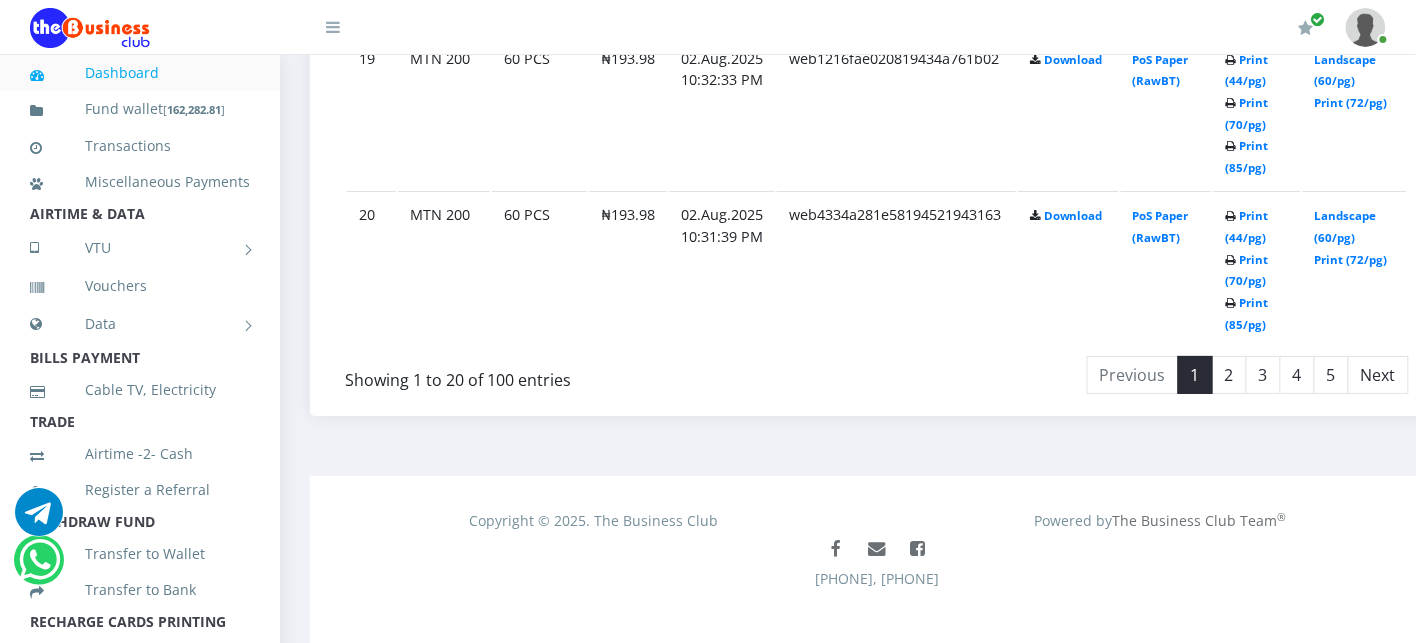 scroll, scrollTop: 0, scrollLeft: 0, axis: both 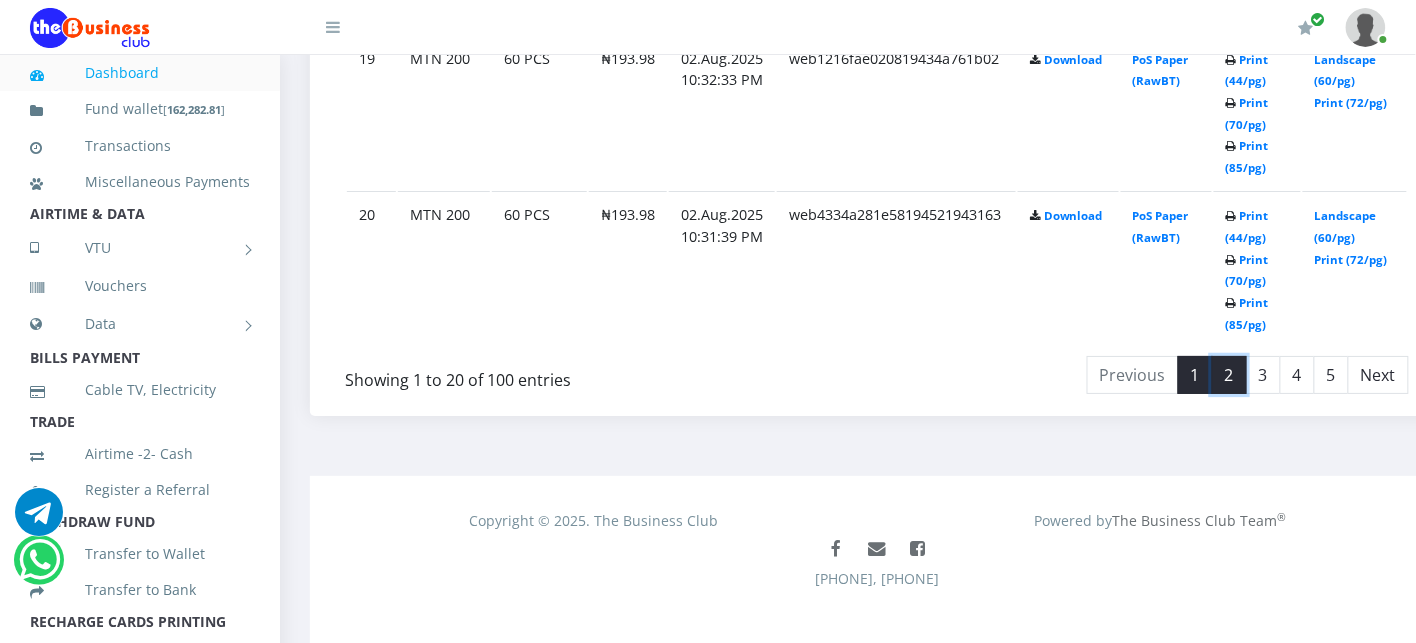 click on "2" at bounding box center (1229, 375) 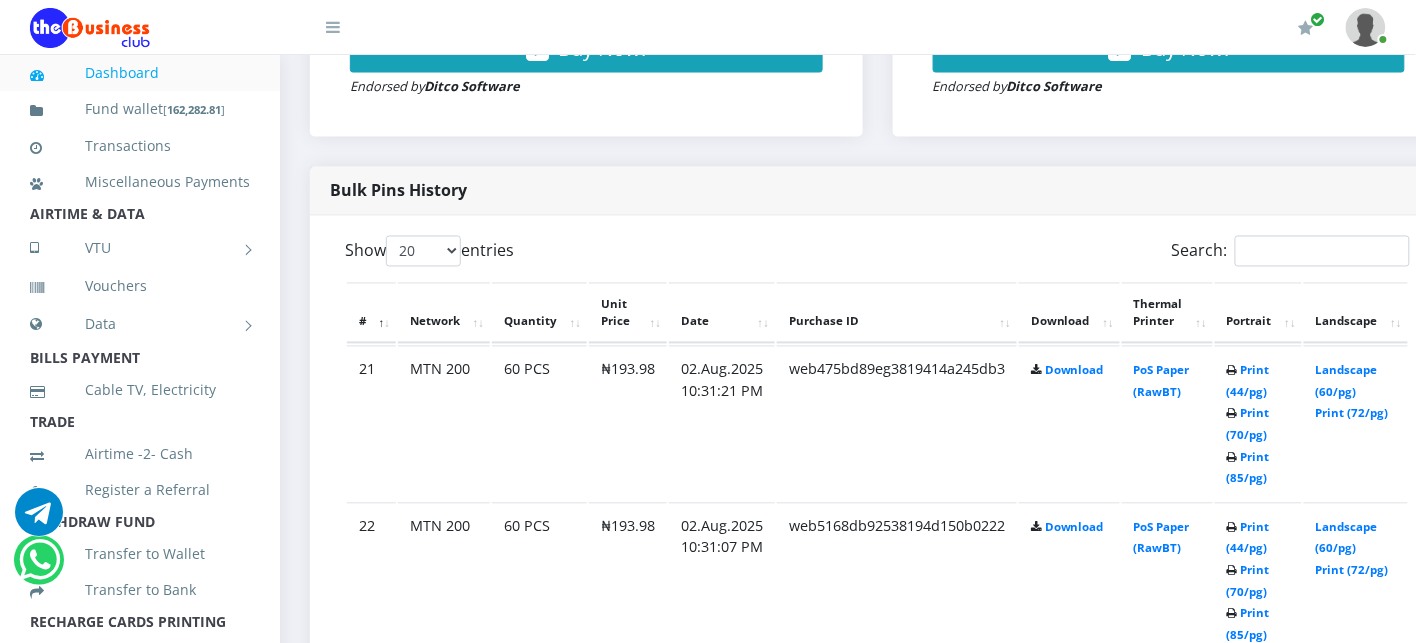 scroll, scrollTop: 852, scrollLeft: 0, axis: vertical 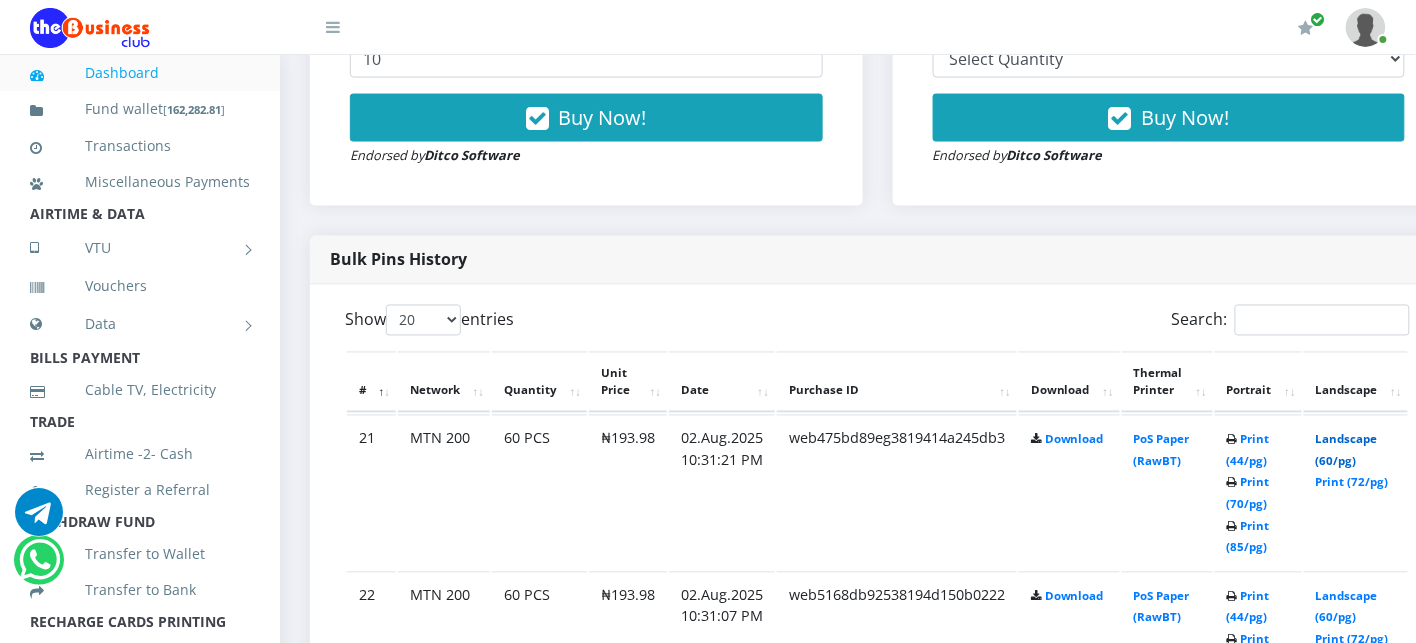 click on "Landscape (60/pg)" at bounding box center (1347, 450) 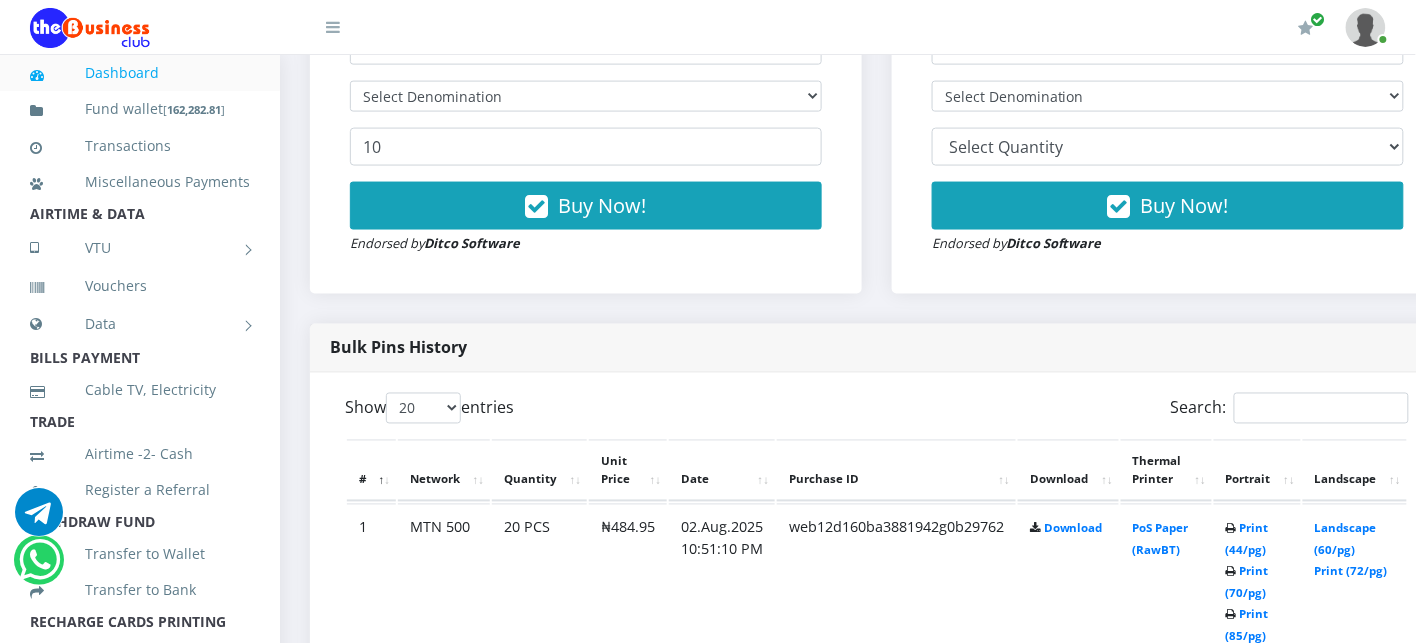 scroll, scrollTop: 585, scrollLeft: 0, axis: vertical 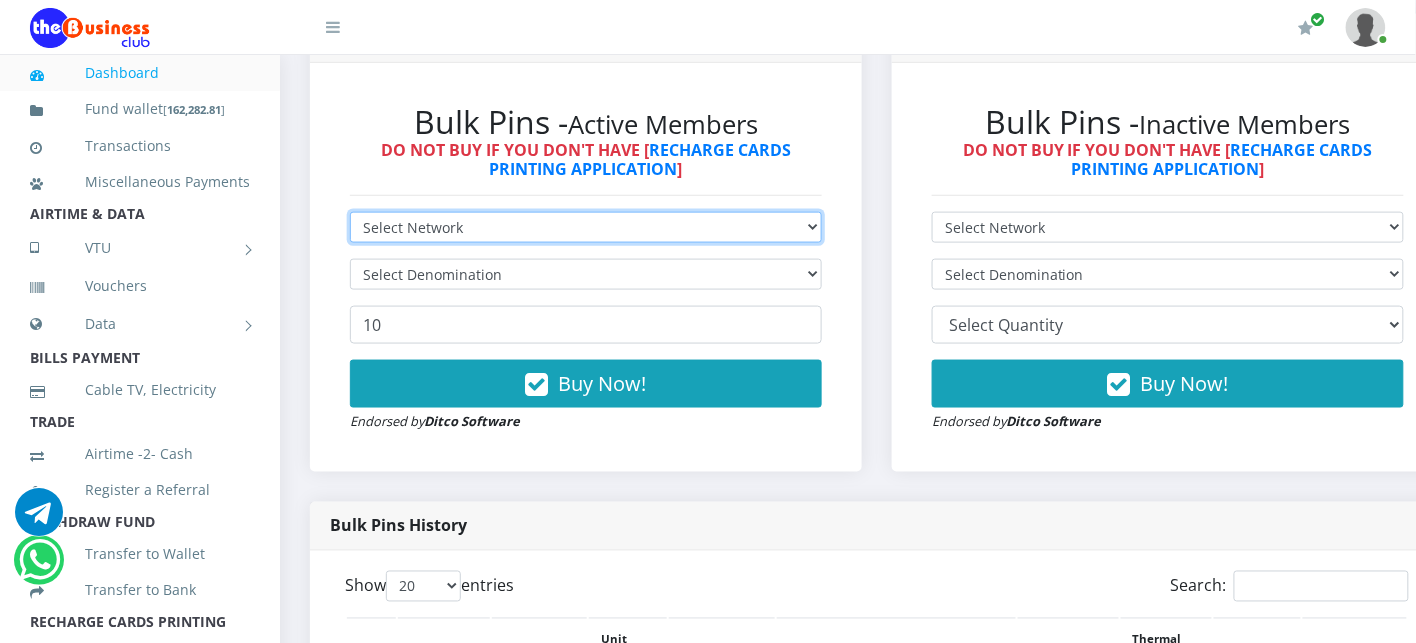 click on "Select Network
MTN
Globacom
9Mobile
Airtel" at bounding box center [586, 227] 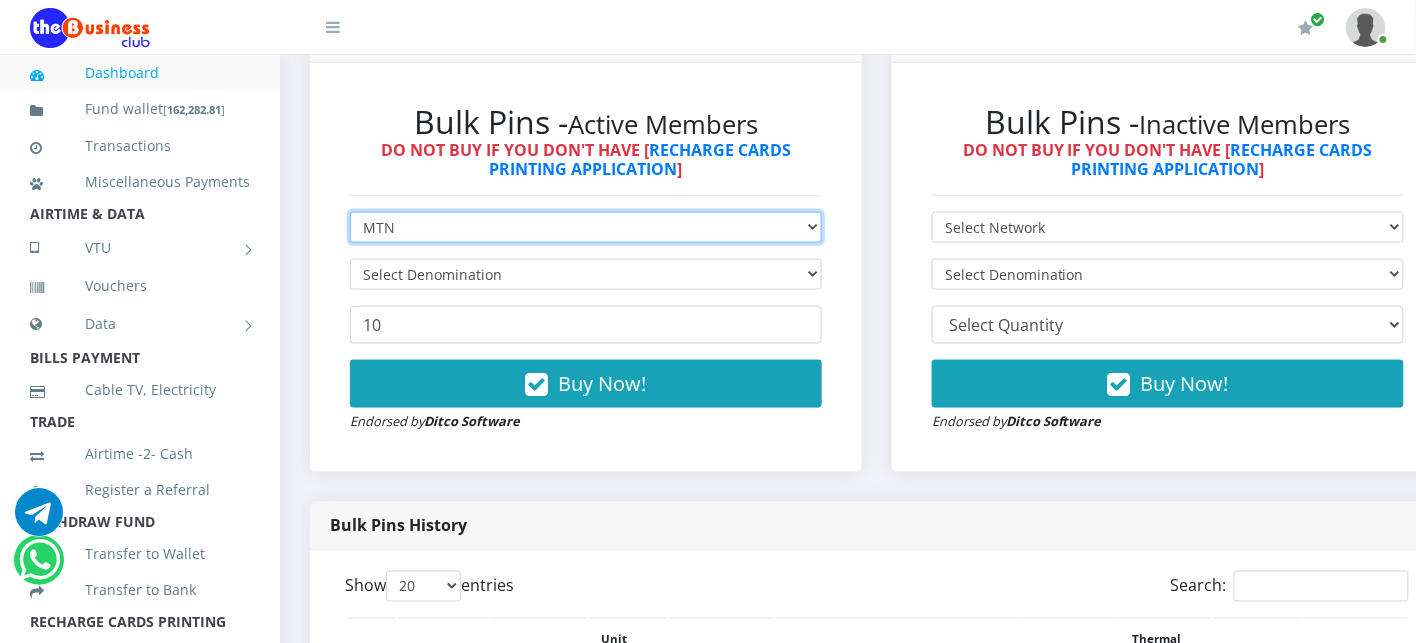 click on "Select Network
MTN
Globacom
9Mobile
Airtel" at bounding box center (586, 227) 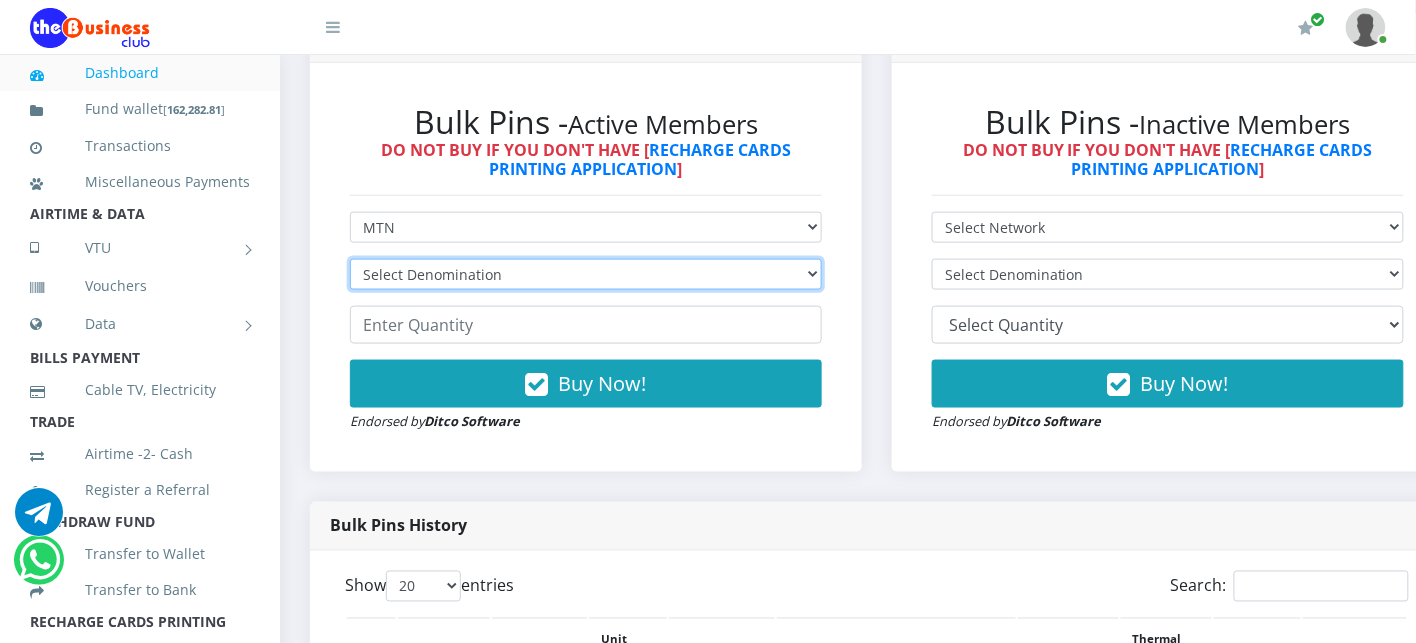 click on "Select Denomination MTN NGN100 - ₦96.99 MTN NGN200 - ₦193.98 MTN NGN400 - ₦387.96 MTN NGN500 - ₦484.95 MTN NGN1000 - ₦969.90 MTN NGN1500 - ₦1,454.85" at bounding box center (586, 274) 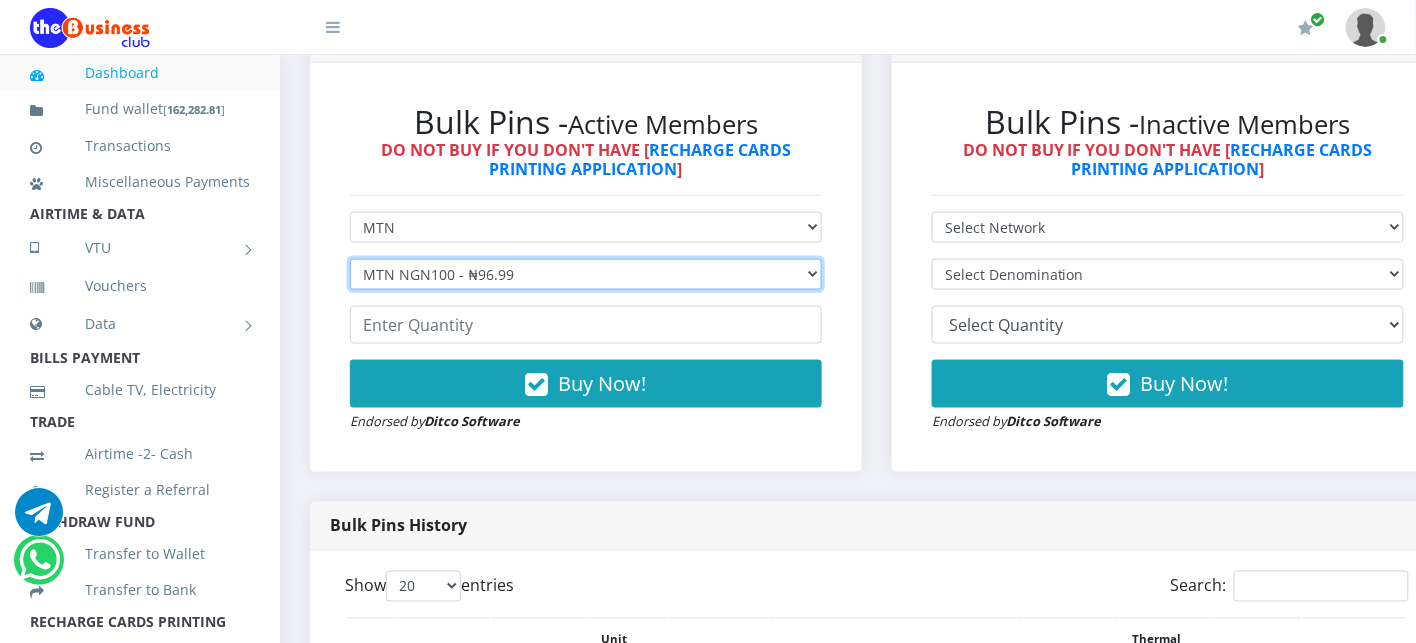 click on "Select Denomination MTN NGN100 - ₦96.99 MTN NGN200 - ₦193.98 MTN NGN400 - ₦387.96 MTN NGN500 - ₦484.95 MTN NGN1000 - ₦969.90 MTN NGN1500 - ₦1,454.85" at bounding box center (586, 274) 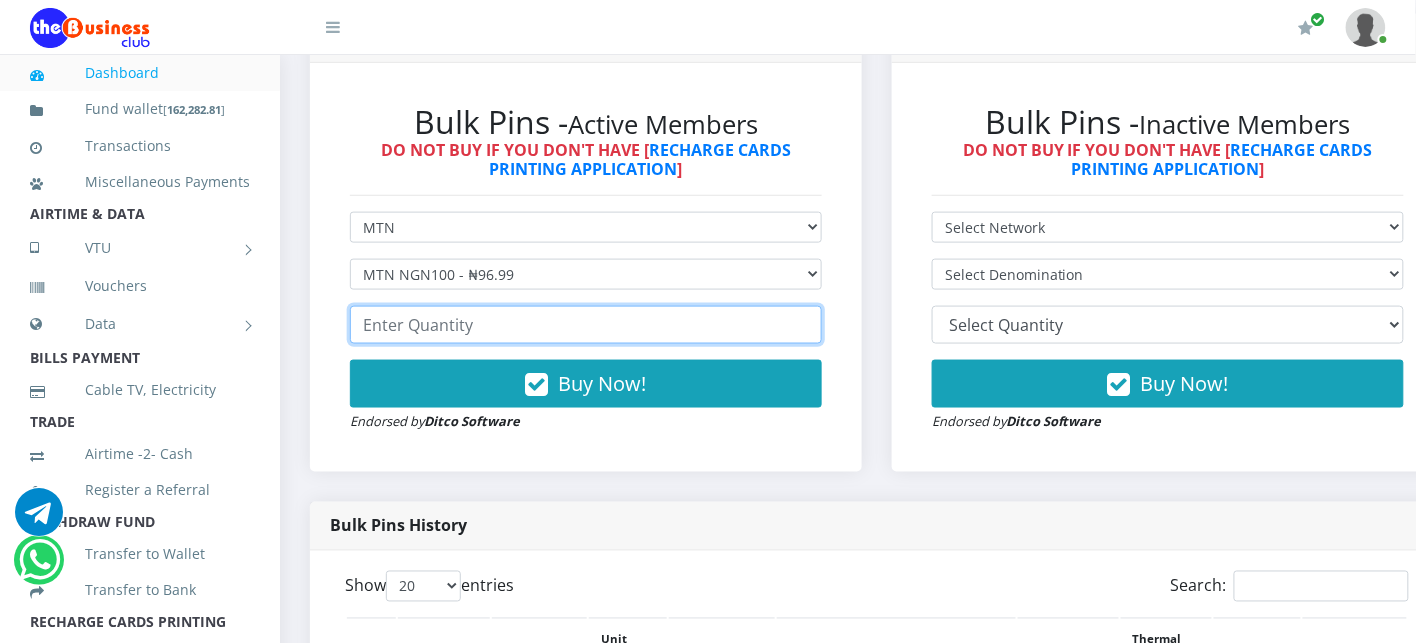 click at bounding box center [586, 325] 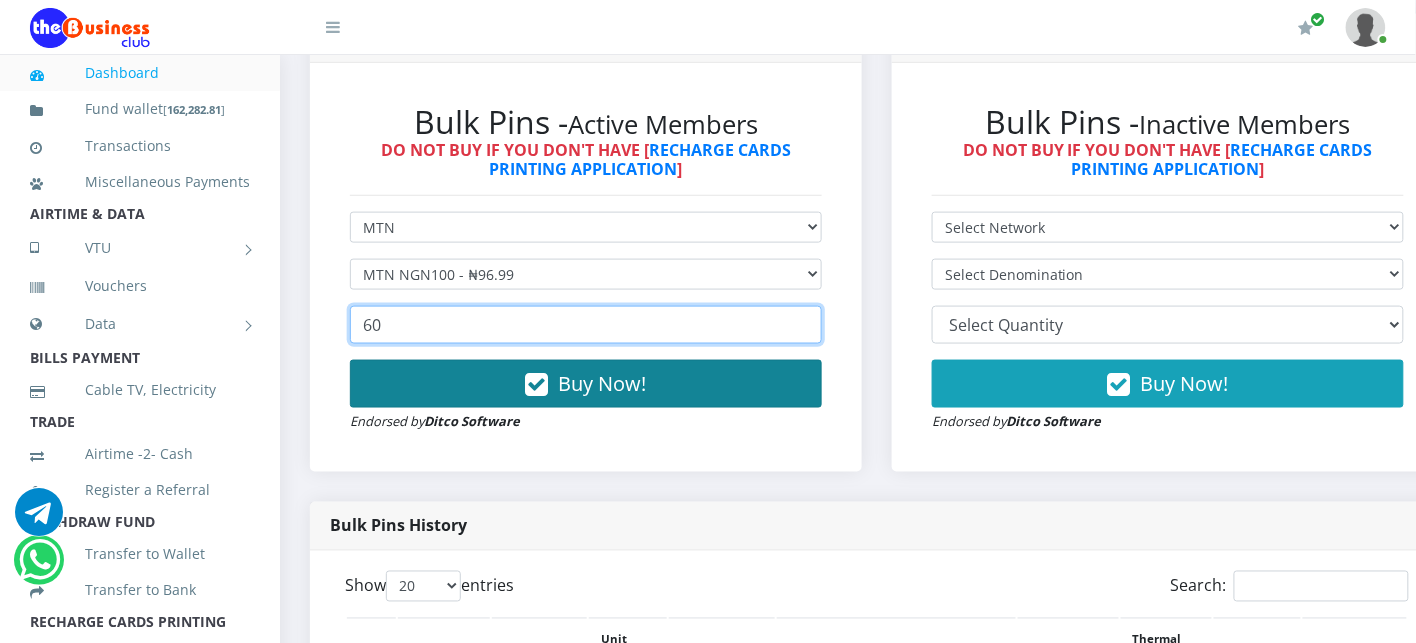 type on "60" 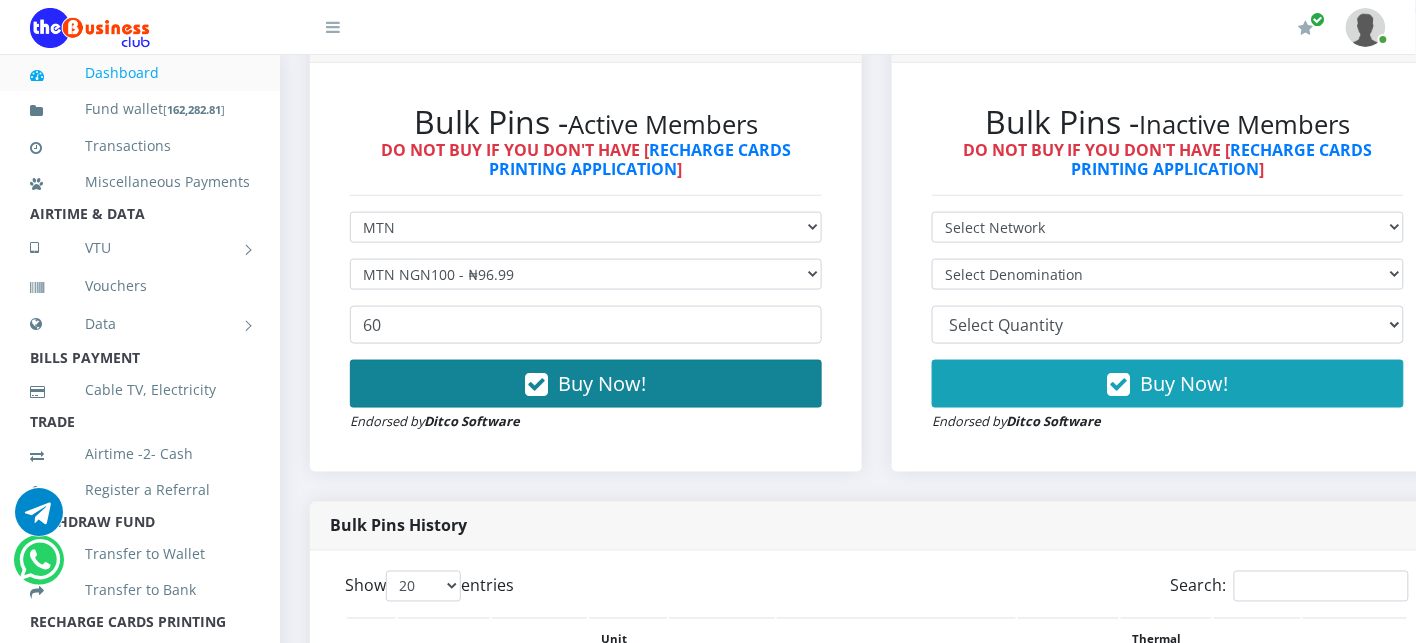 click on "Buy Now!" at bounding box center [586, 384] 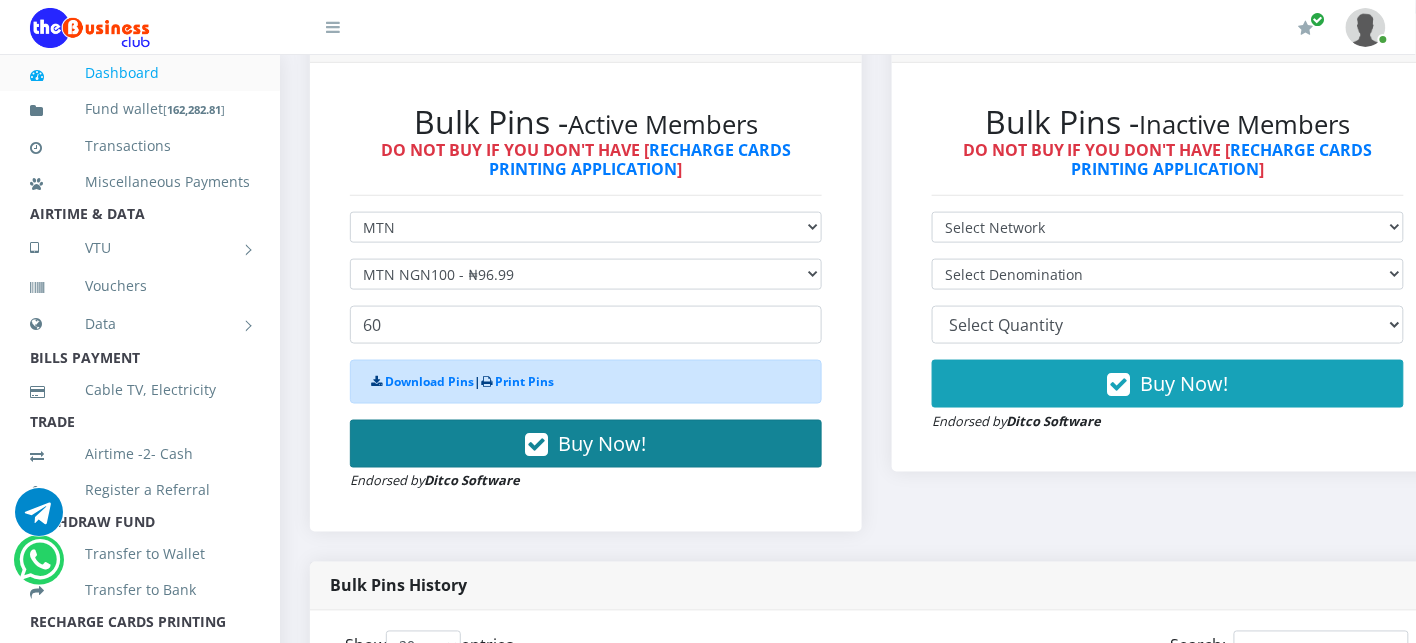 click on "Buy Now!" at bounding box center [586, 444] 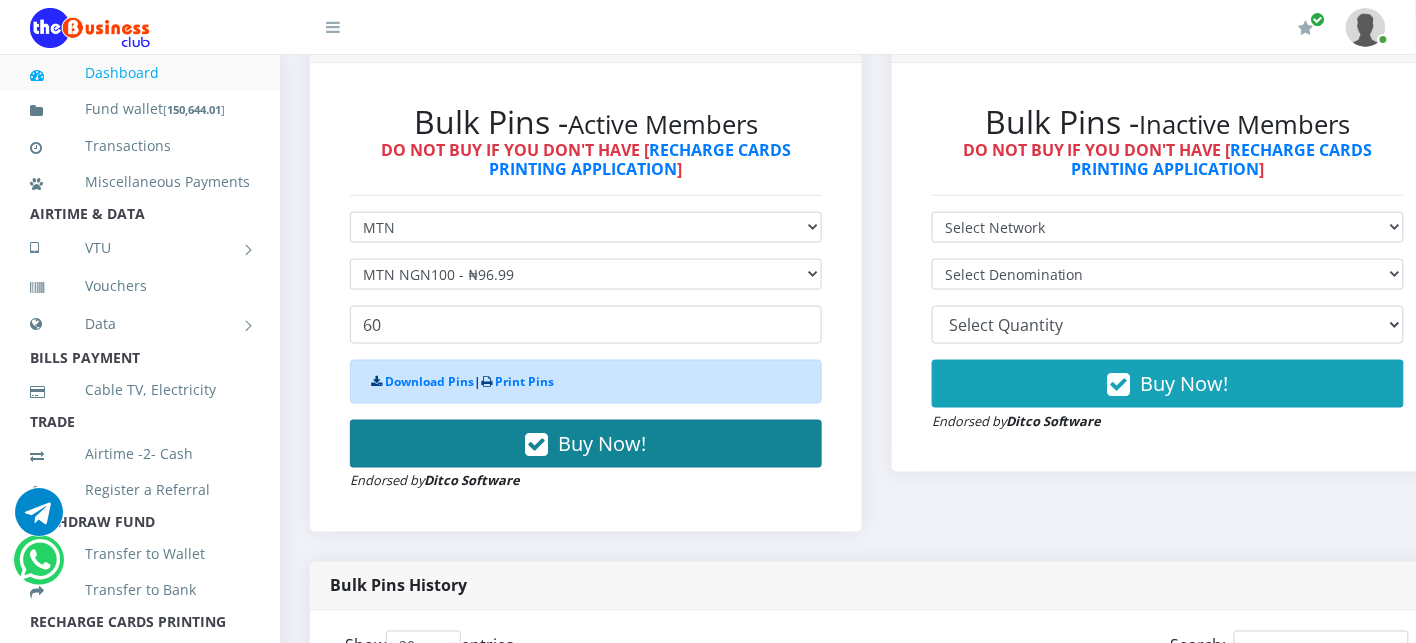 click on "Buy Now!" at bounding box center [586, 444] 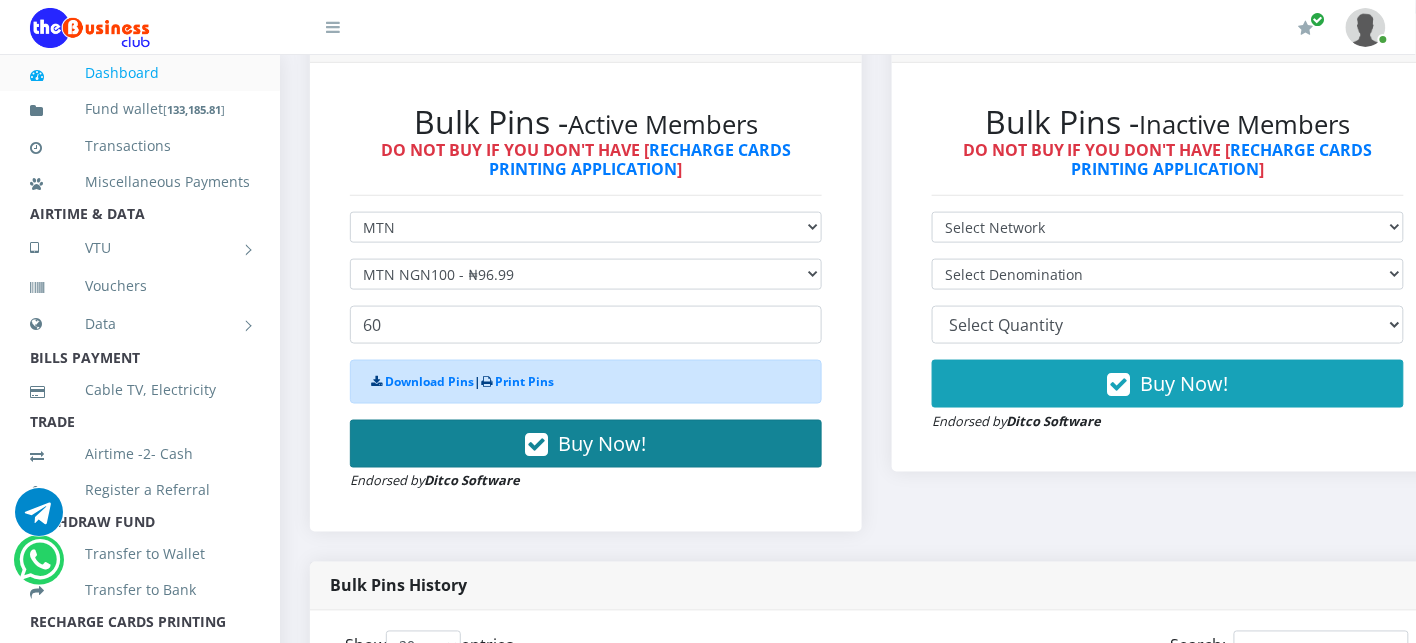 click on "Buy Now!" at bounding box center (586, 444) 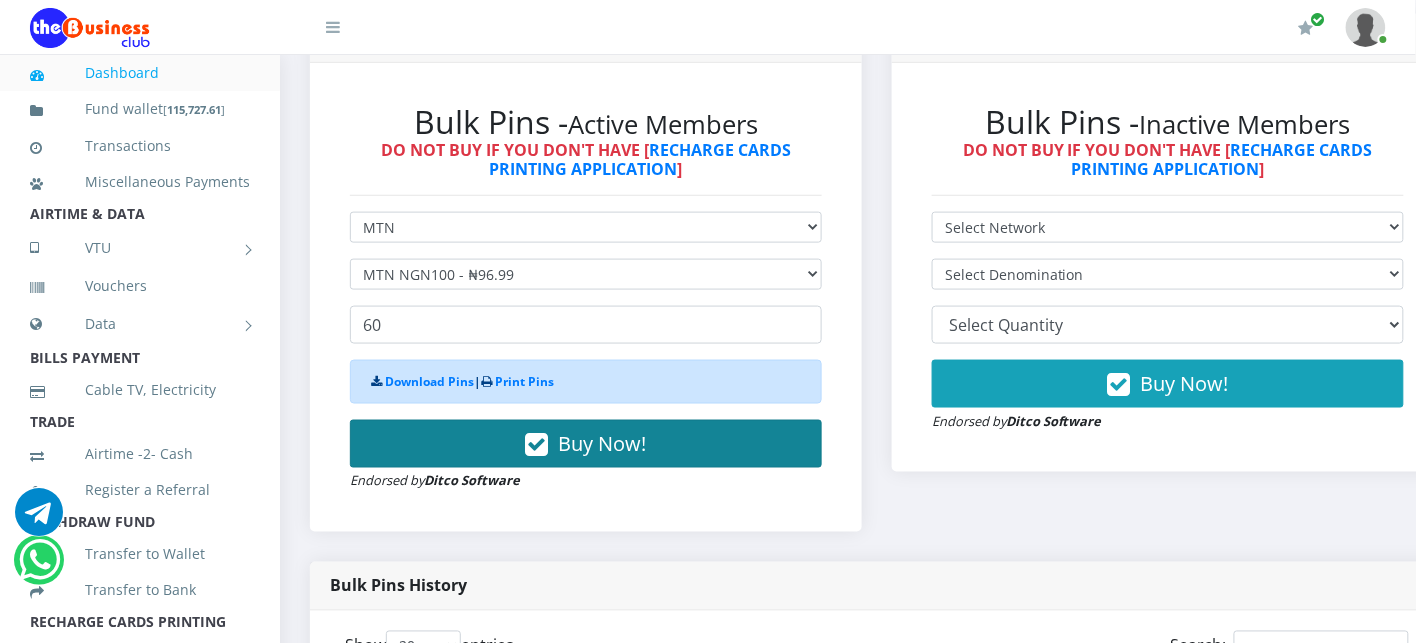 click on "Buy Now!" at bounding box center (586, 444) 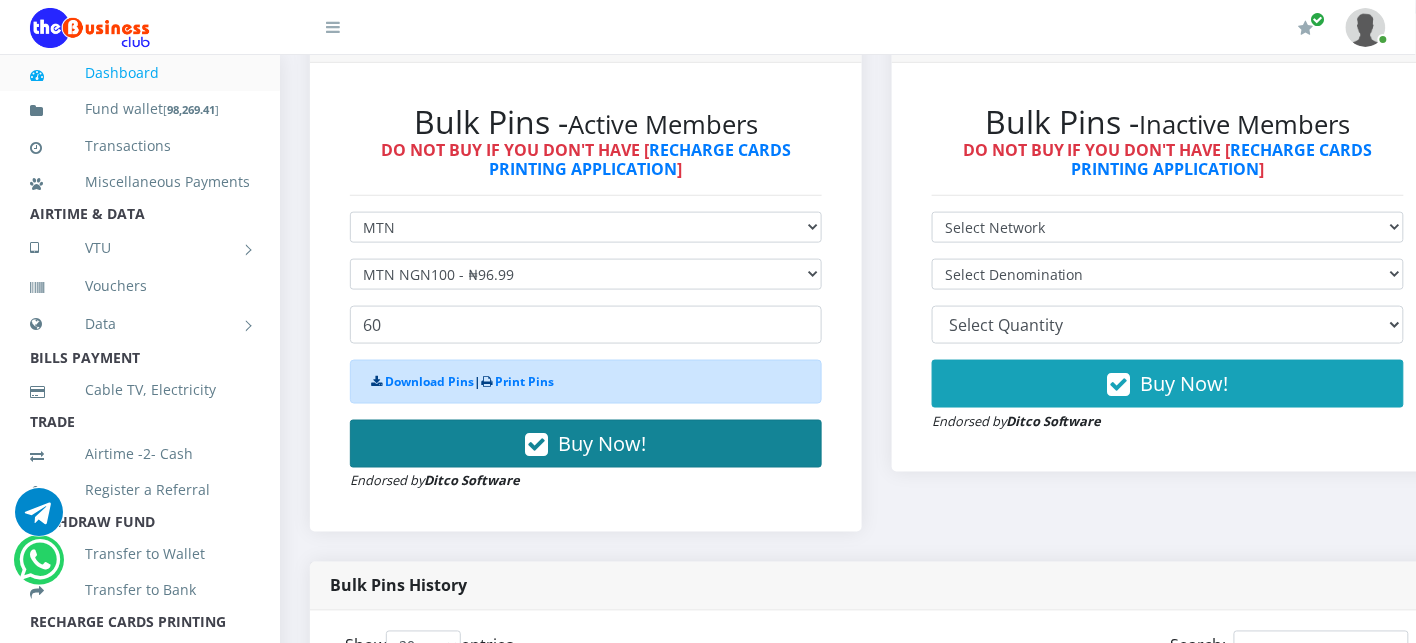 click on "Buy Now!" at bounding box center [586, 444] 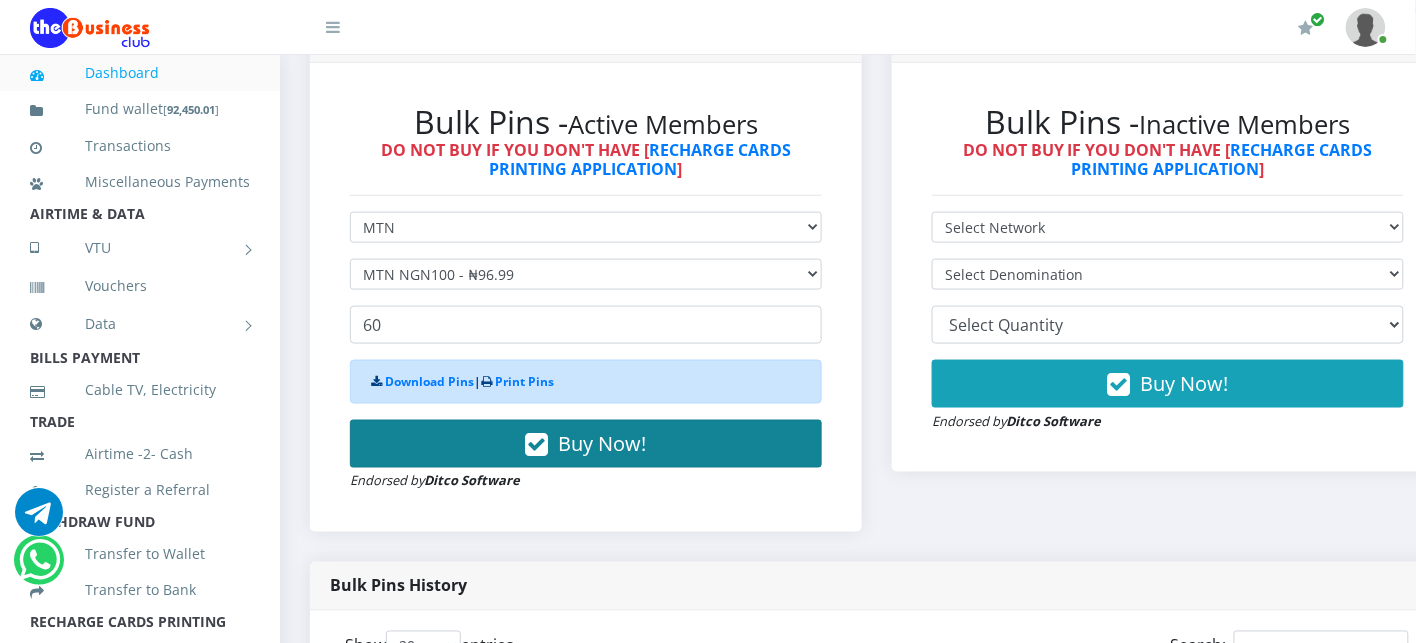click on "Buy Now!" at bounding box center (586, 444) 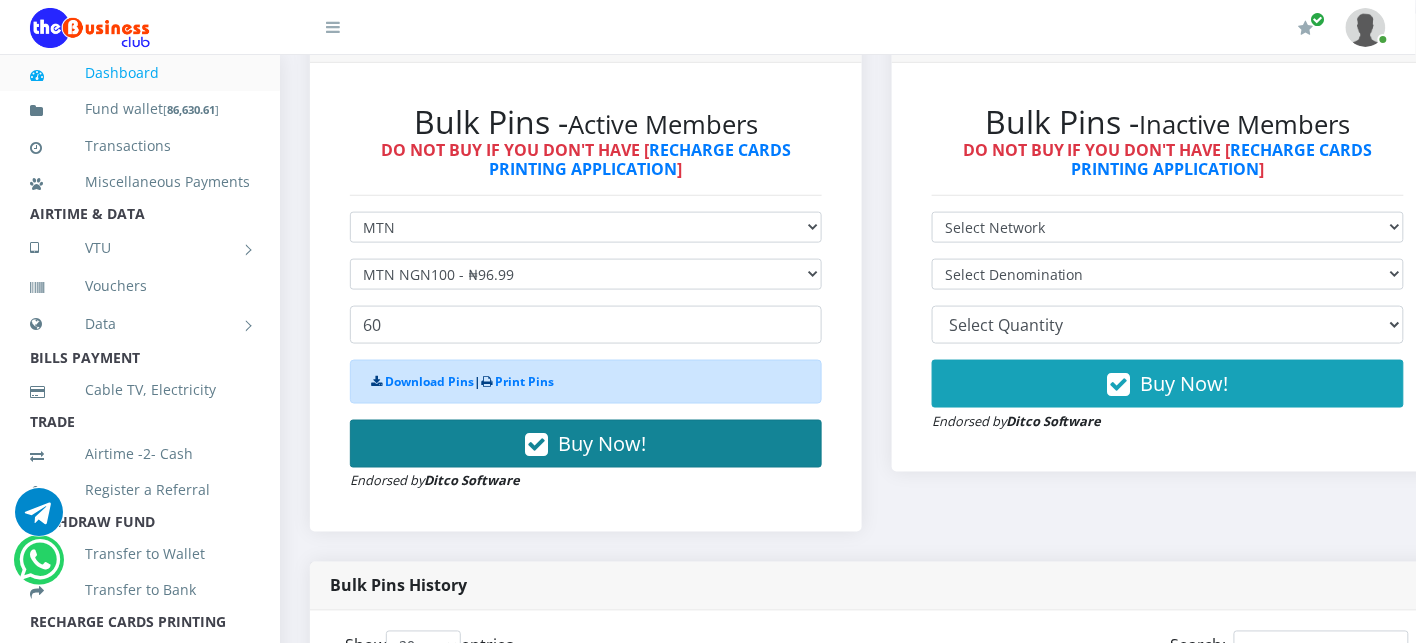 click on "Buy Now!" at bounding box center [586, 444] 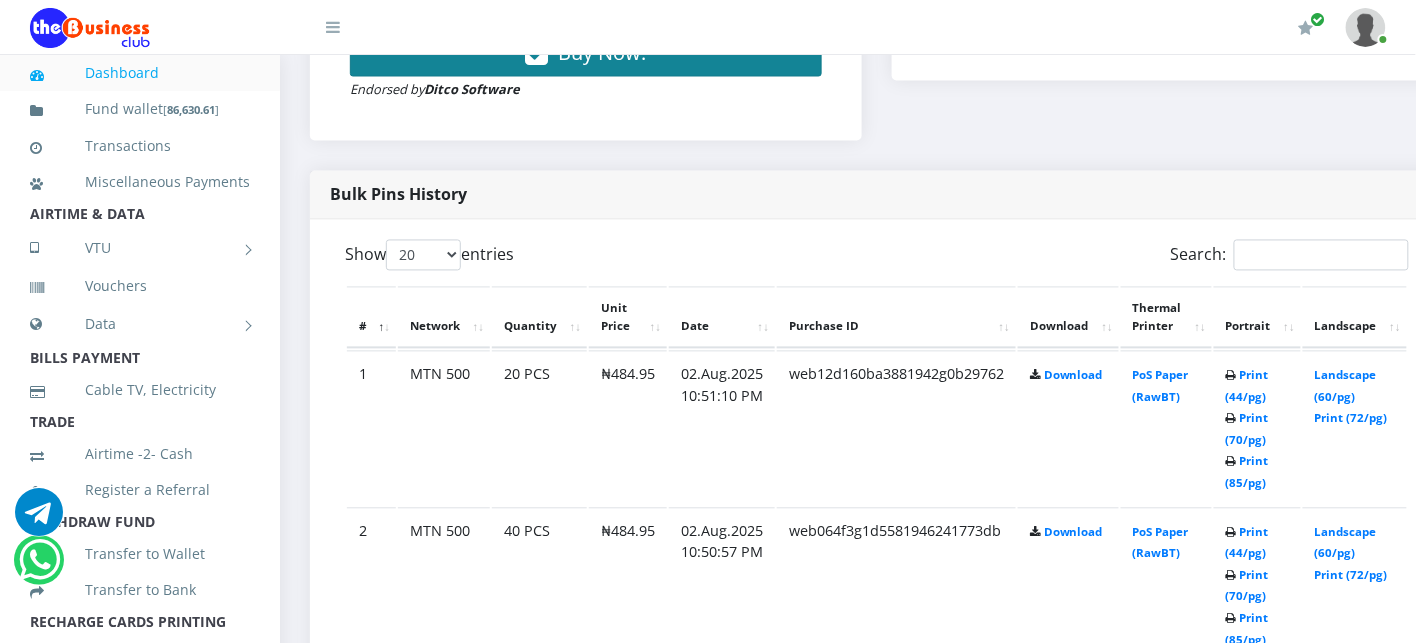 scroll, scrollTop: 1118, scrollLeft: 0, axis: vertical 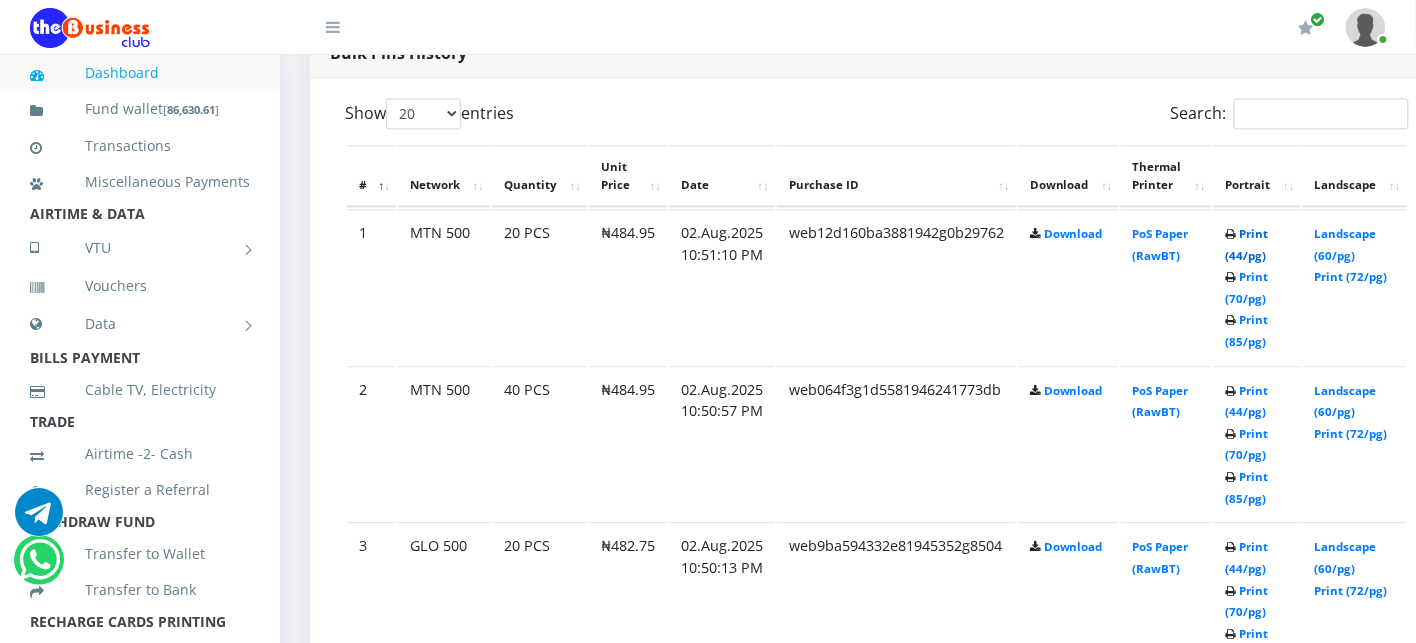 click on "Print (44/pg)" at bounding box center (1247, 244) 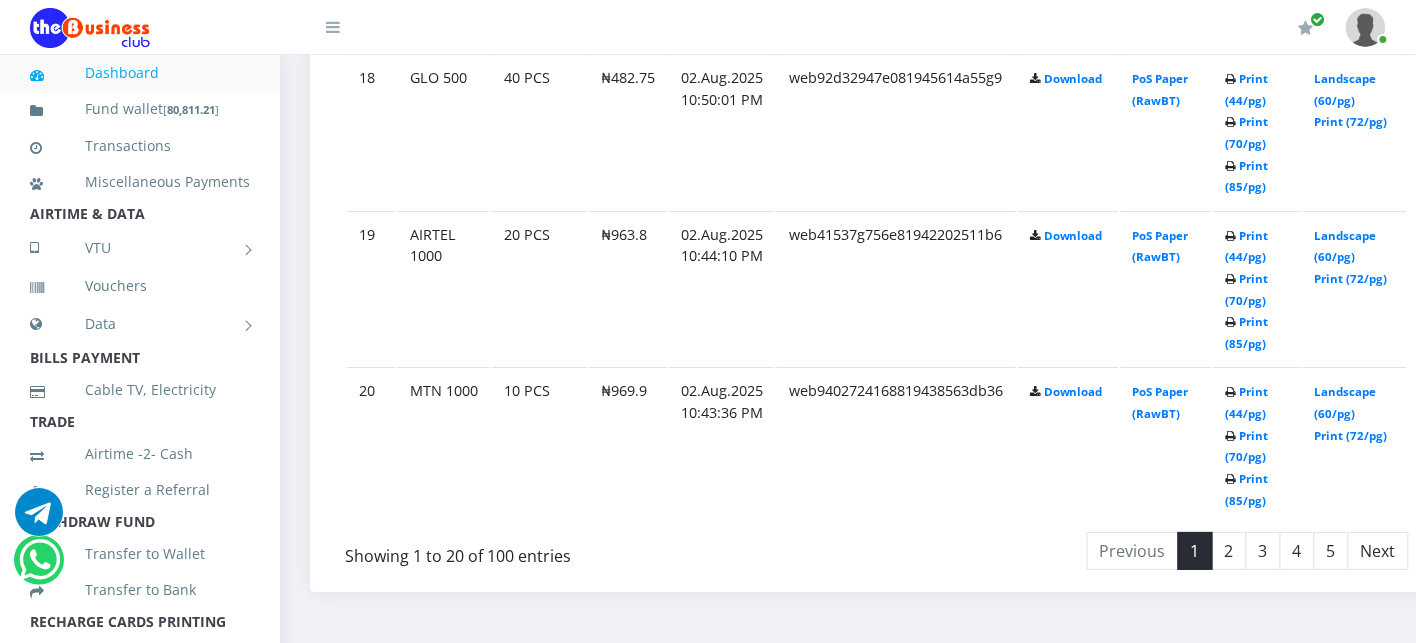scroll, scrollTop: 4052, scrollLeft: 0, axis: vertical 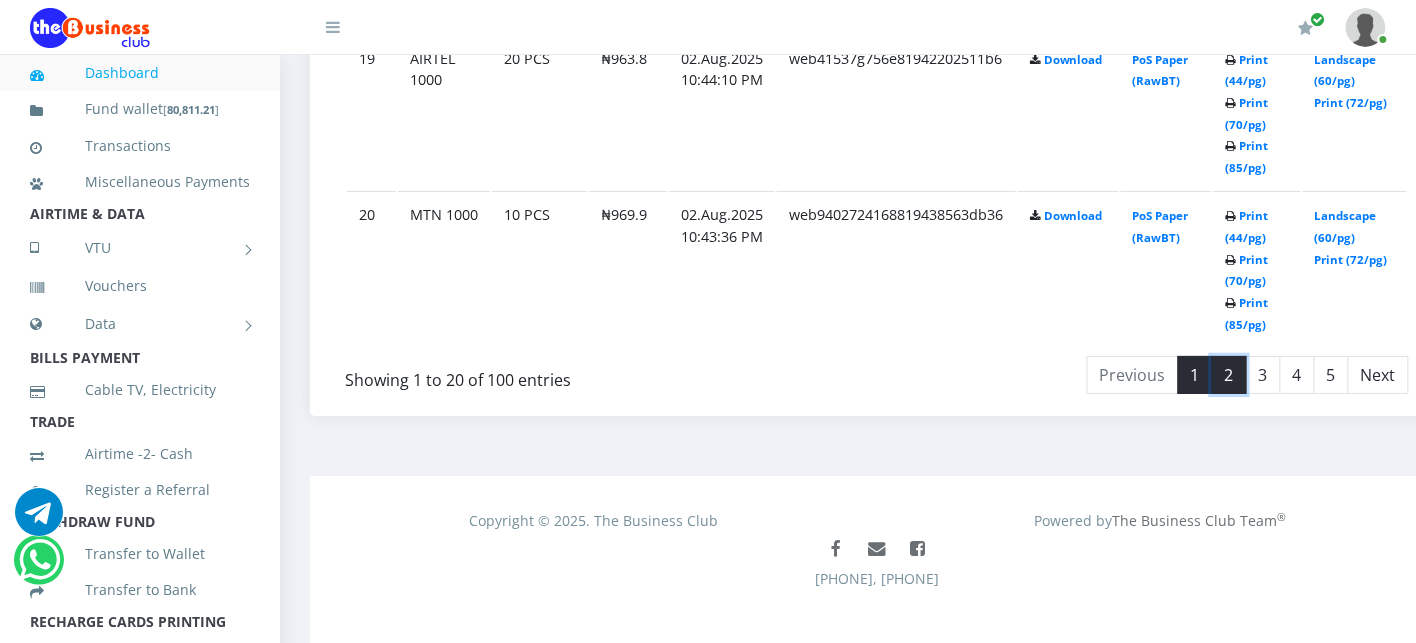 click on "2" at bounding box center [1229, 375] 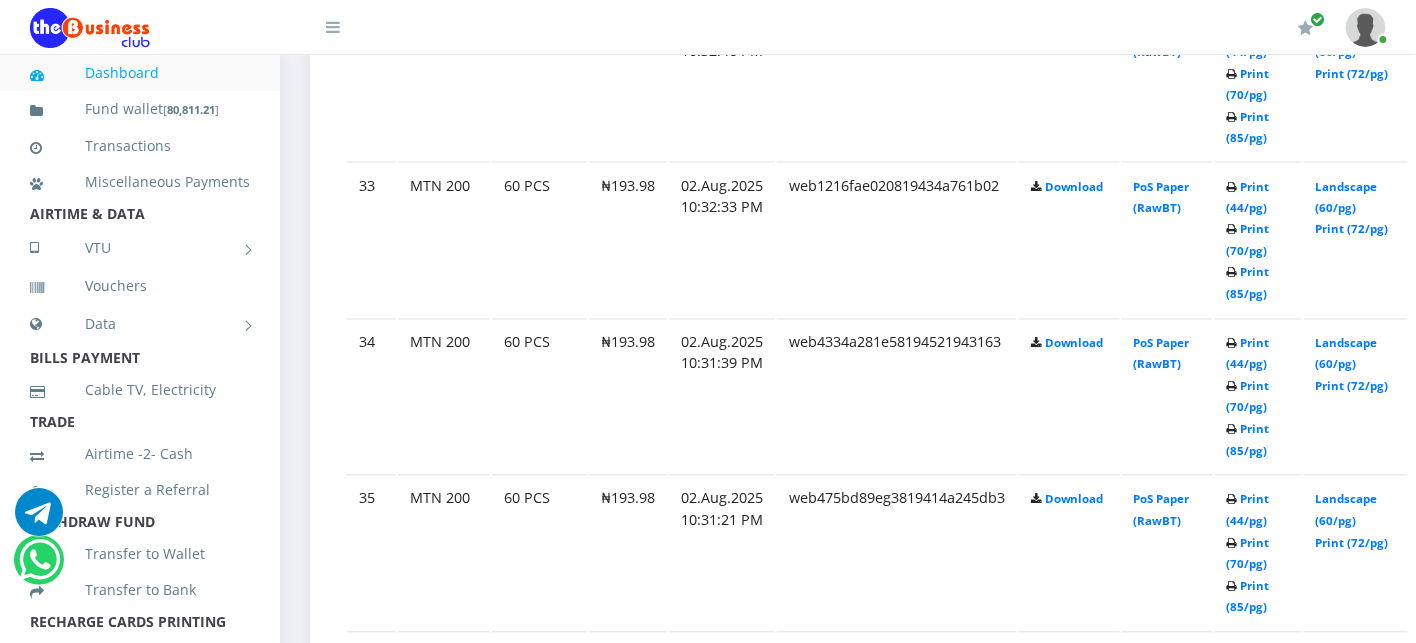scroll, scrollTop: 3030, scrollLeft: 0, axis: vertical 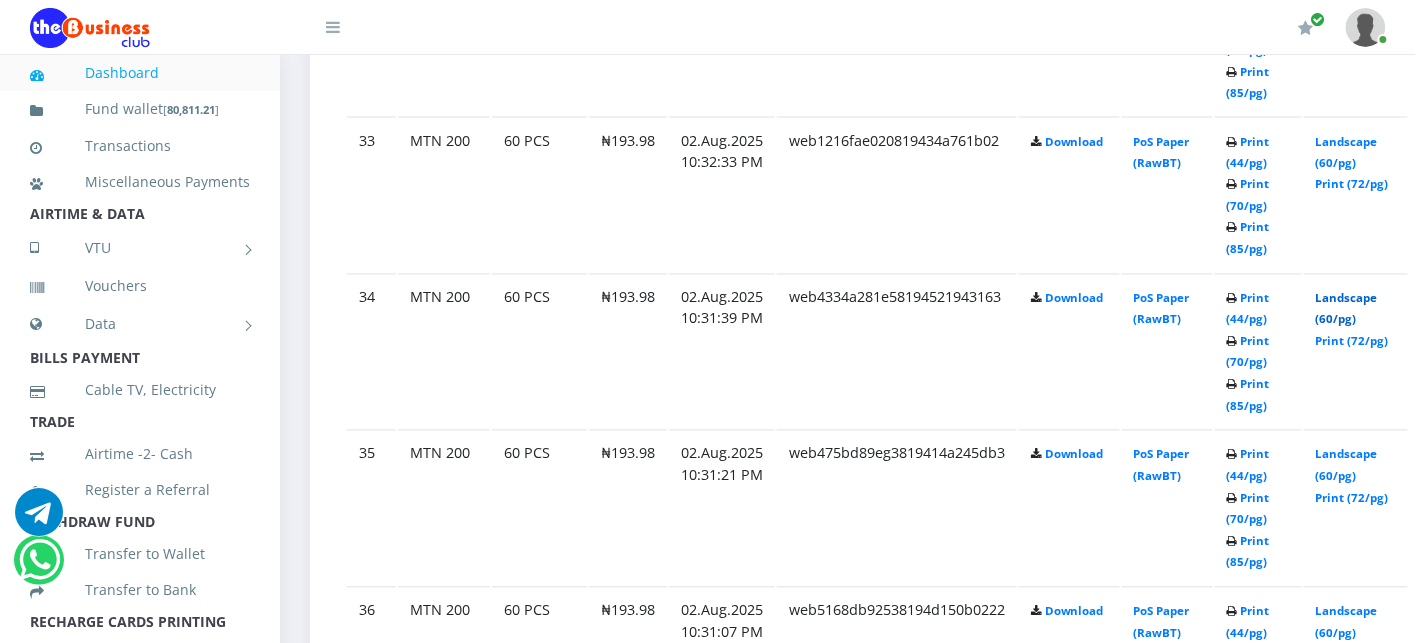 click on "Landscape (60/pg)" at bounding box center (1347, 309) 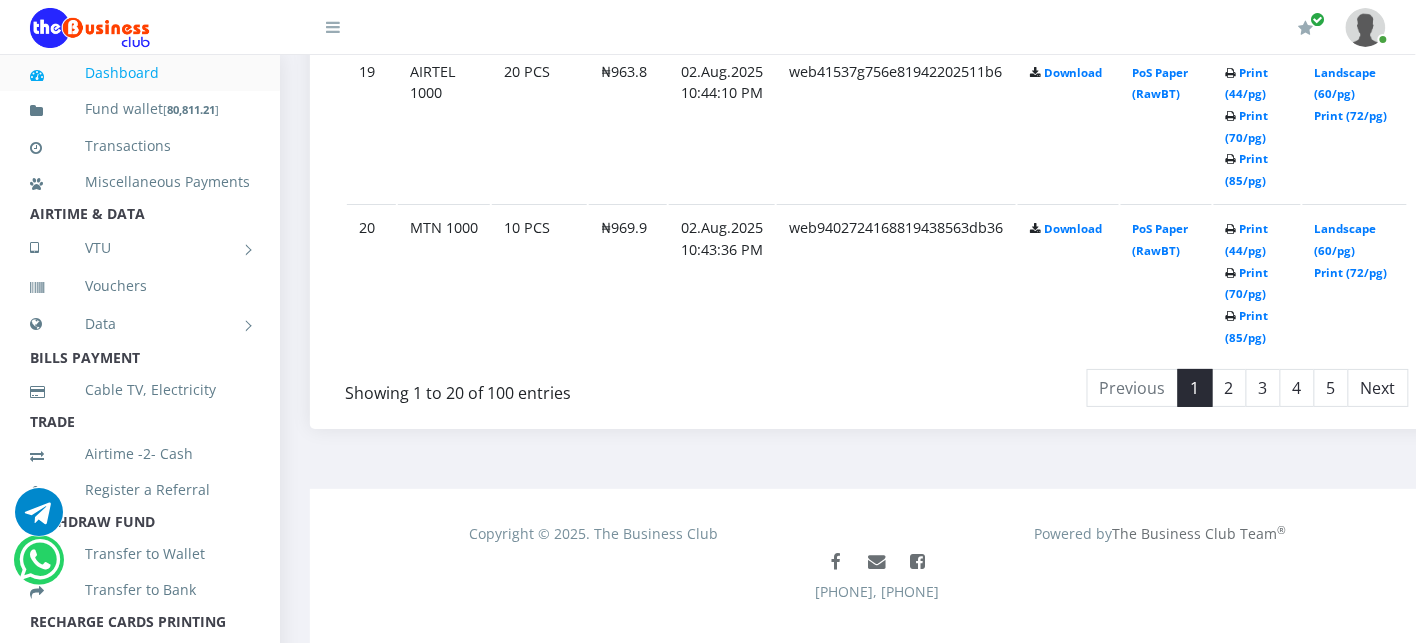 scroll, scrollTop: 0, scrollLeft: 0, axis: both 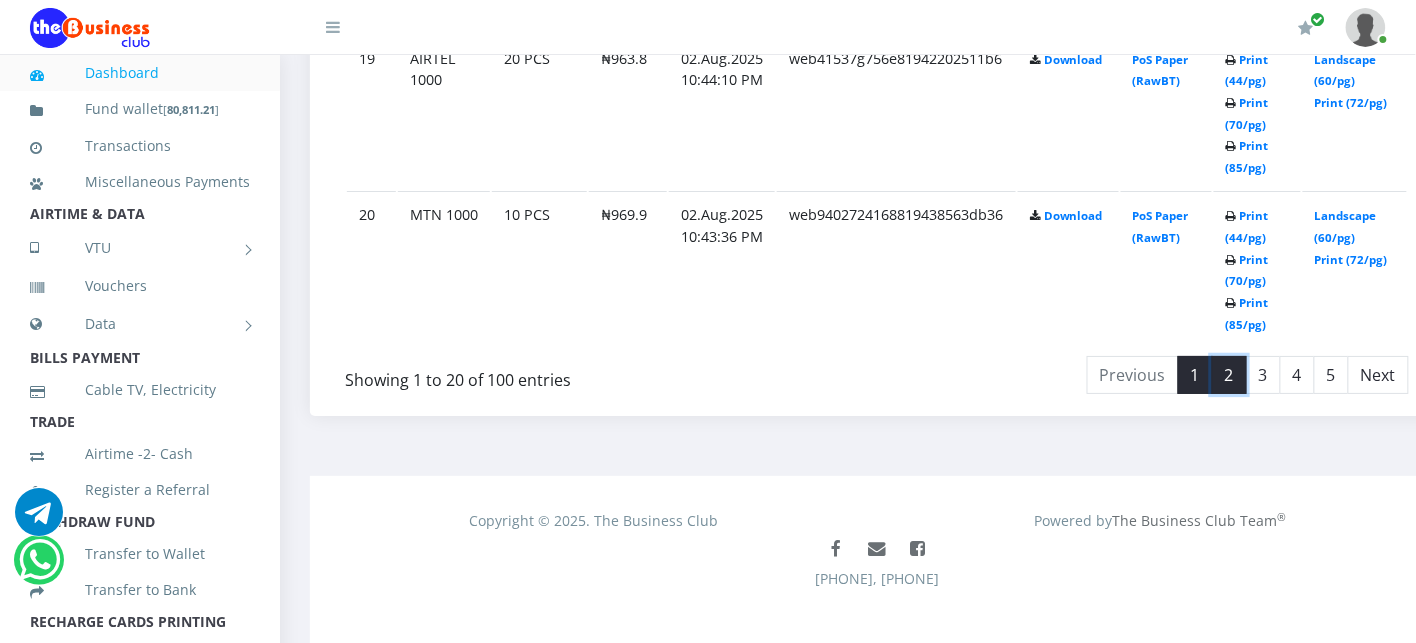 click on "2" at bounding box center (1229, 375) 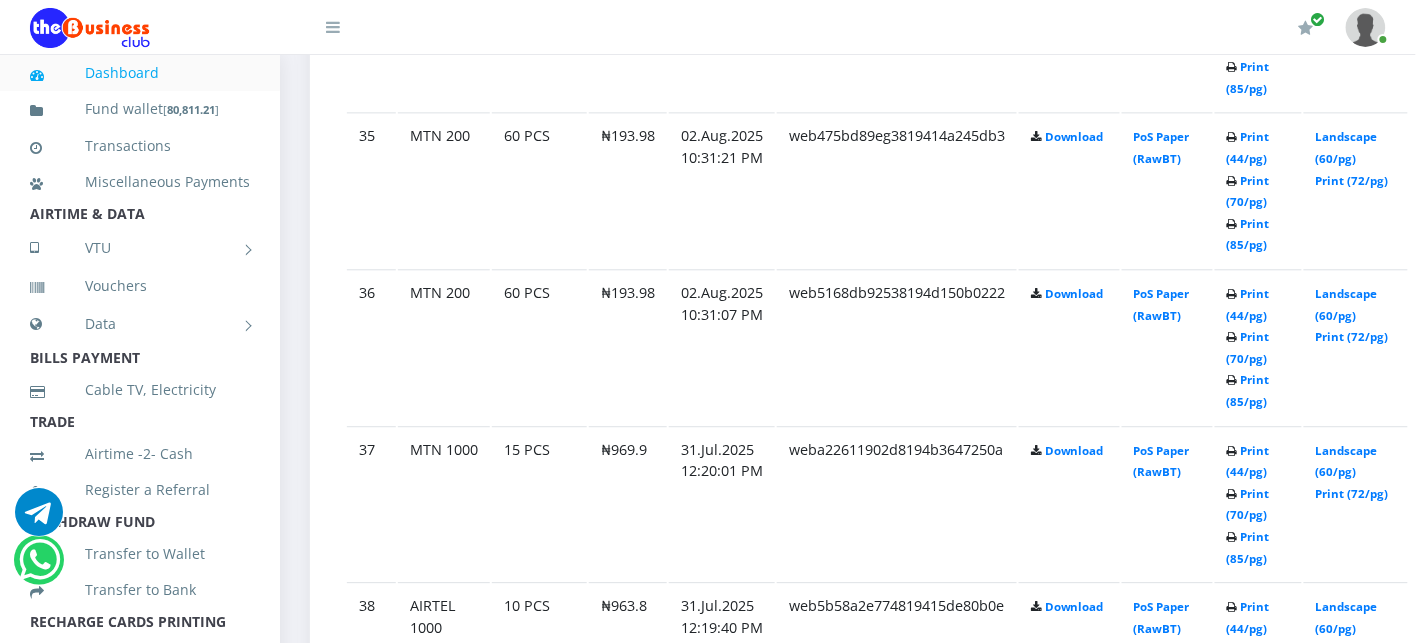 scroll, scrollTop: 3341, scrollLeft: 0, axis: vertical 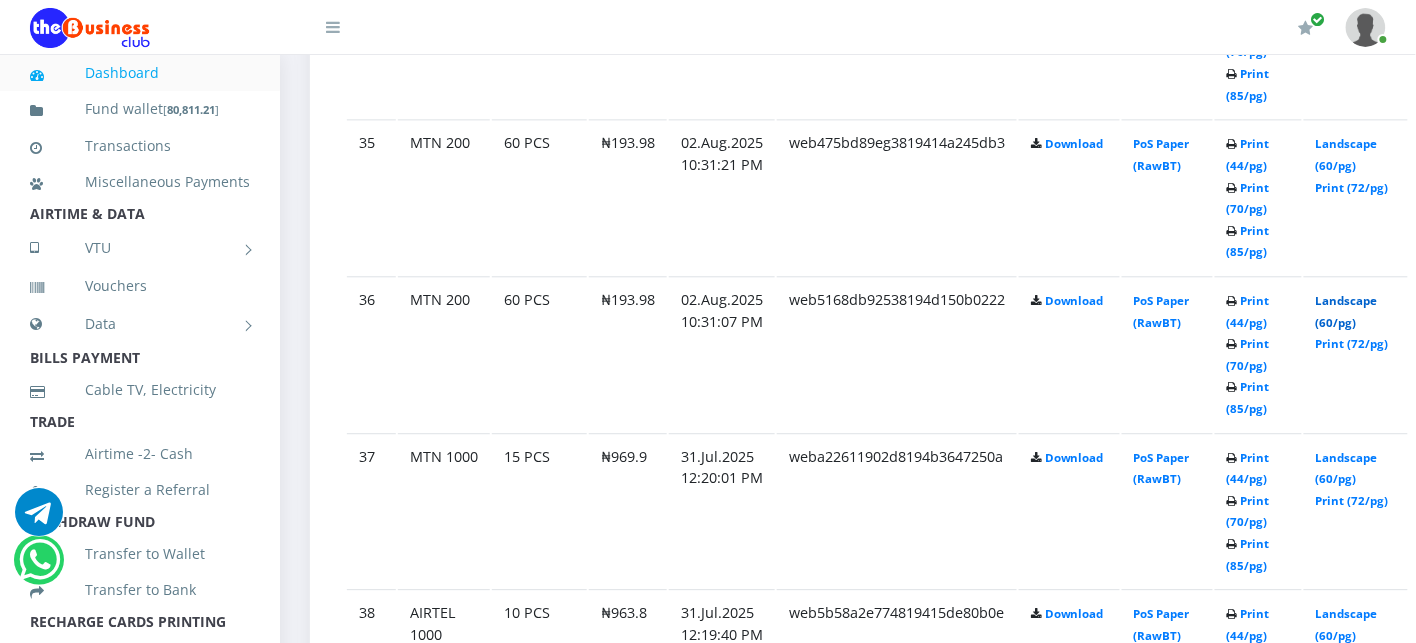 click on "Landscape (60/pg)" at bounding box center [1347, 311] 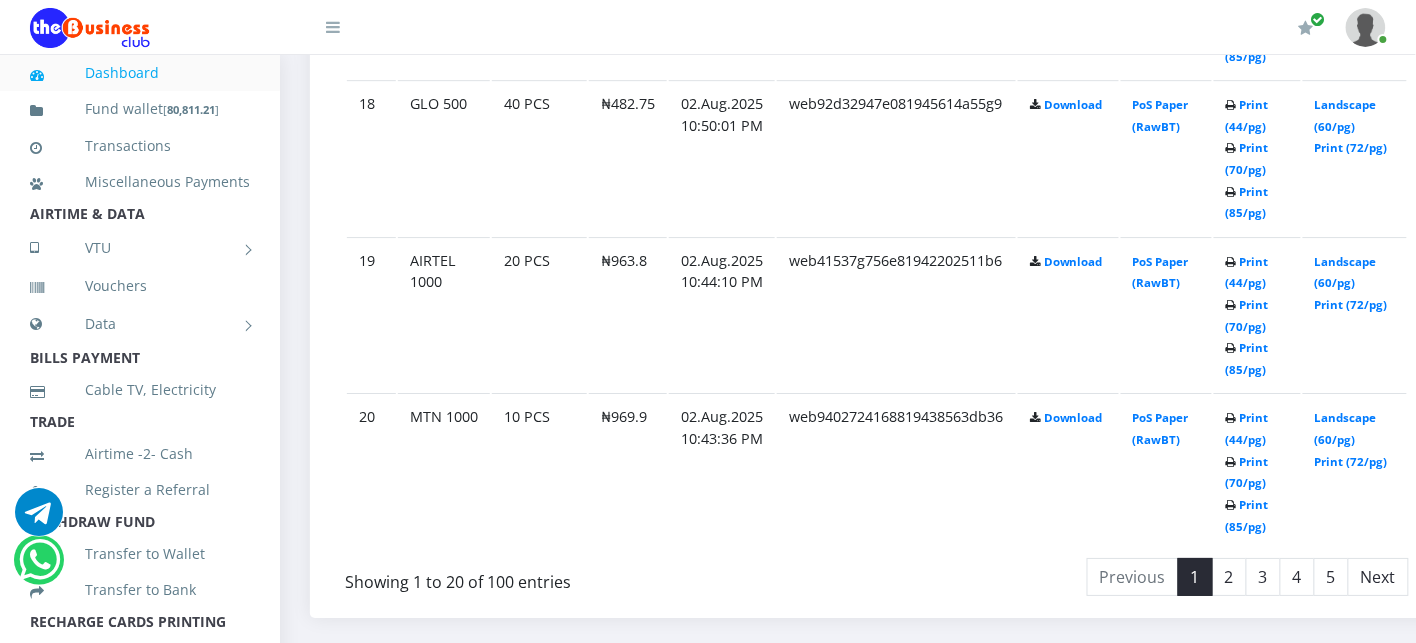 scroll, scrollTop: 4052, scrollLeft: 0, axis: vertical 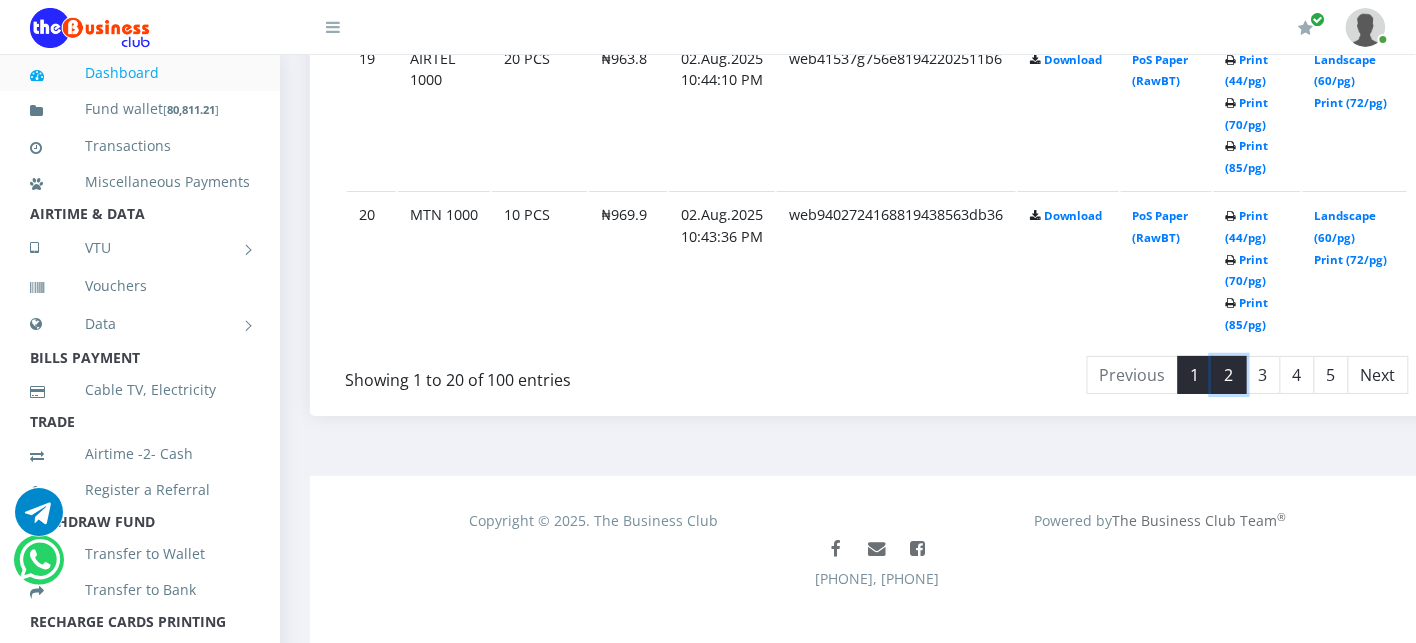 click on "2" at bounding box center [1229, 375] 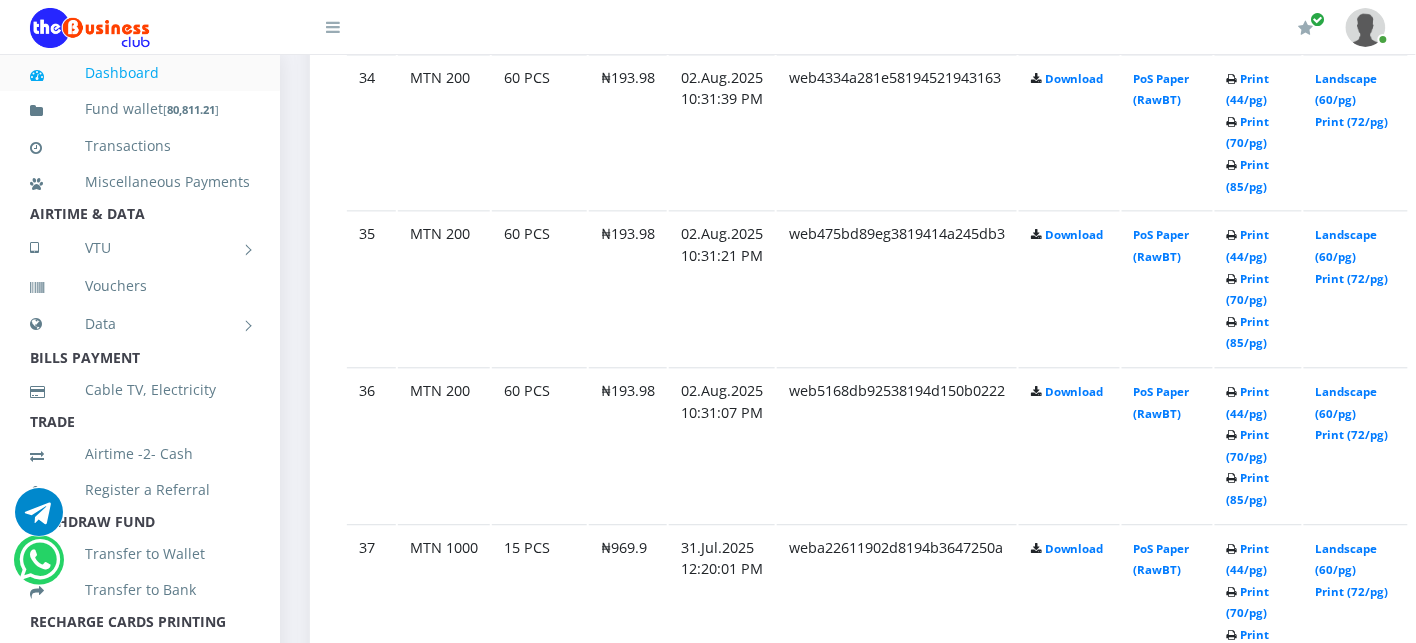 scroll, scrollTop: 3252, scrollLeft: 0, axis: vertical 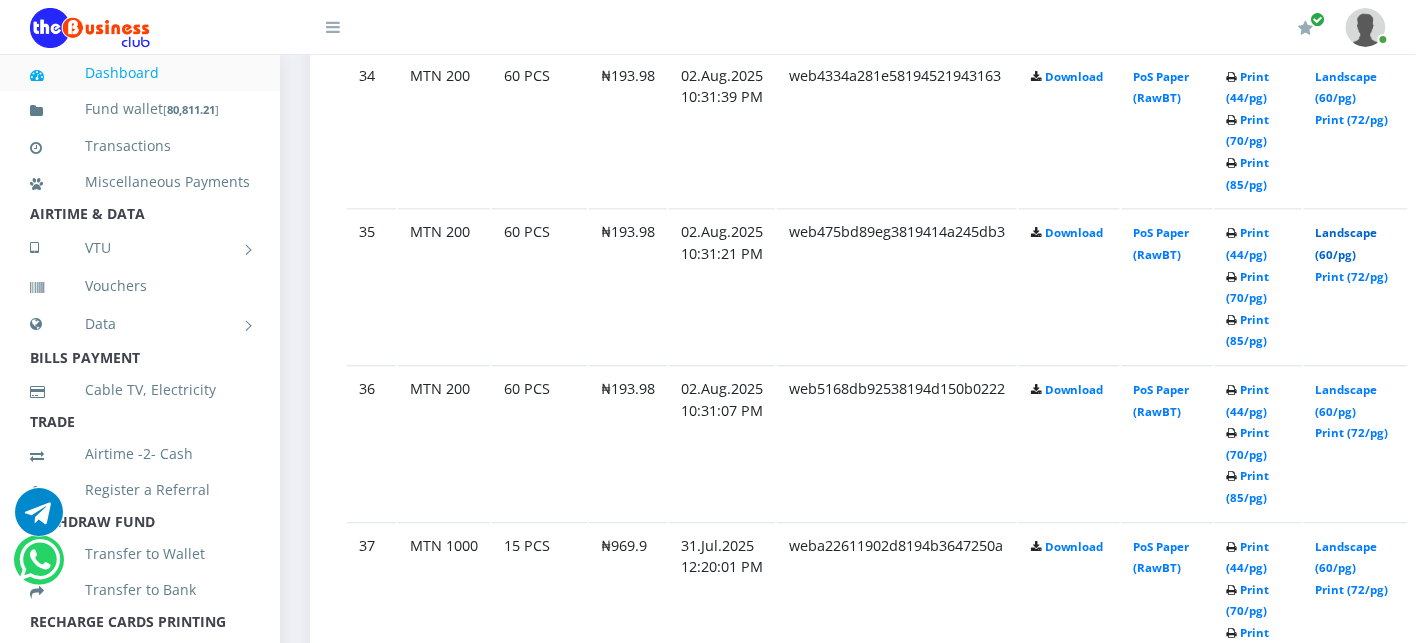 click on "Landscape (60/pg)" at bounding box center [1347, 243] 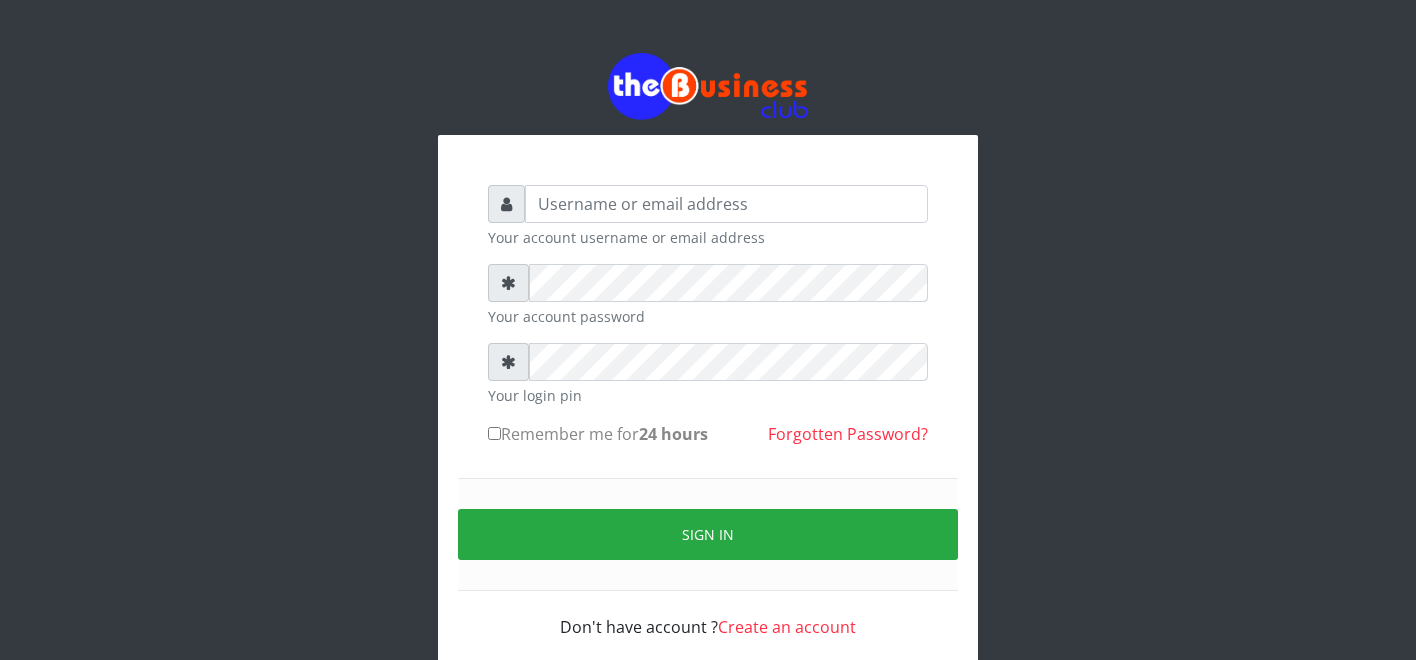 scroll, scrollTop: 0, scrollLeft: 0, axis: both 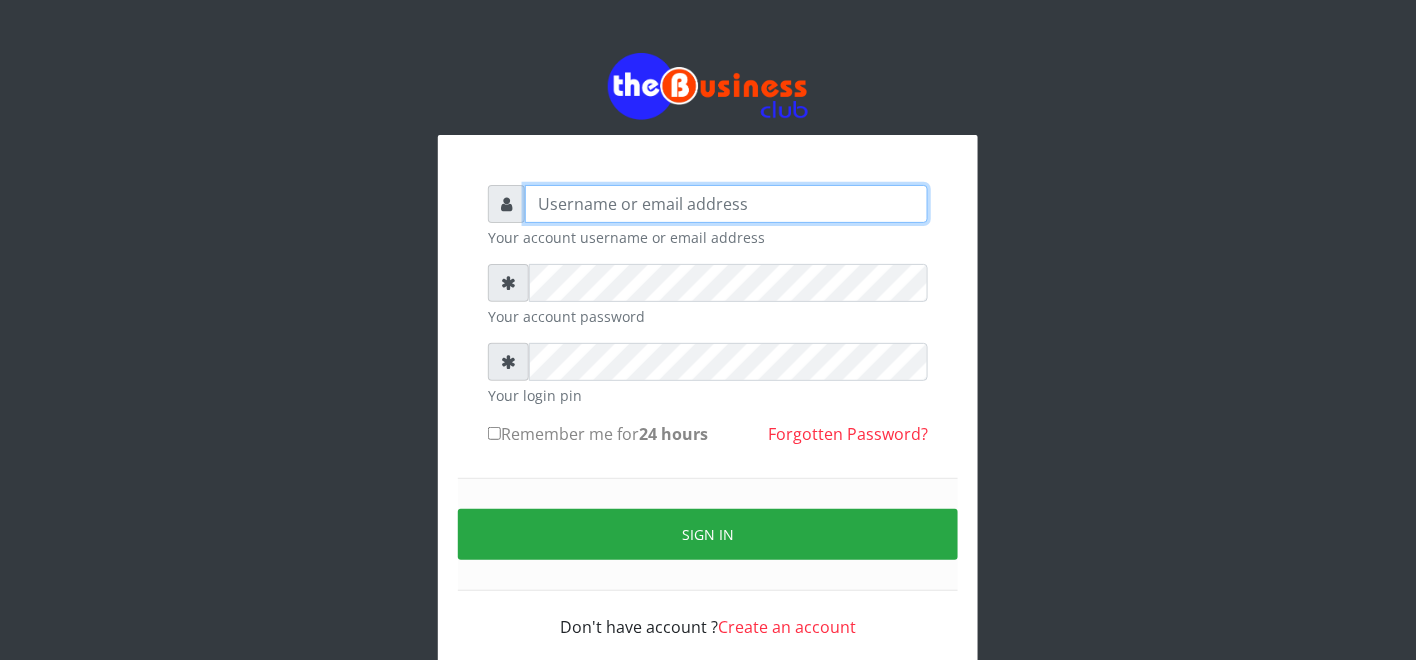 click at bounding box center (726, 204) 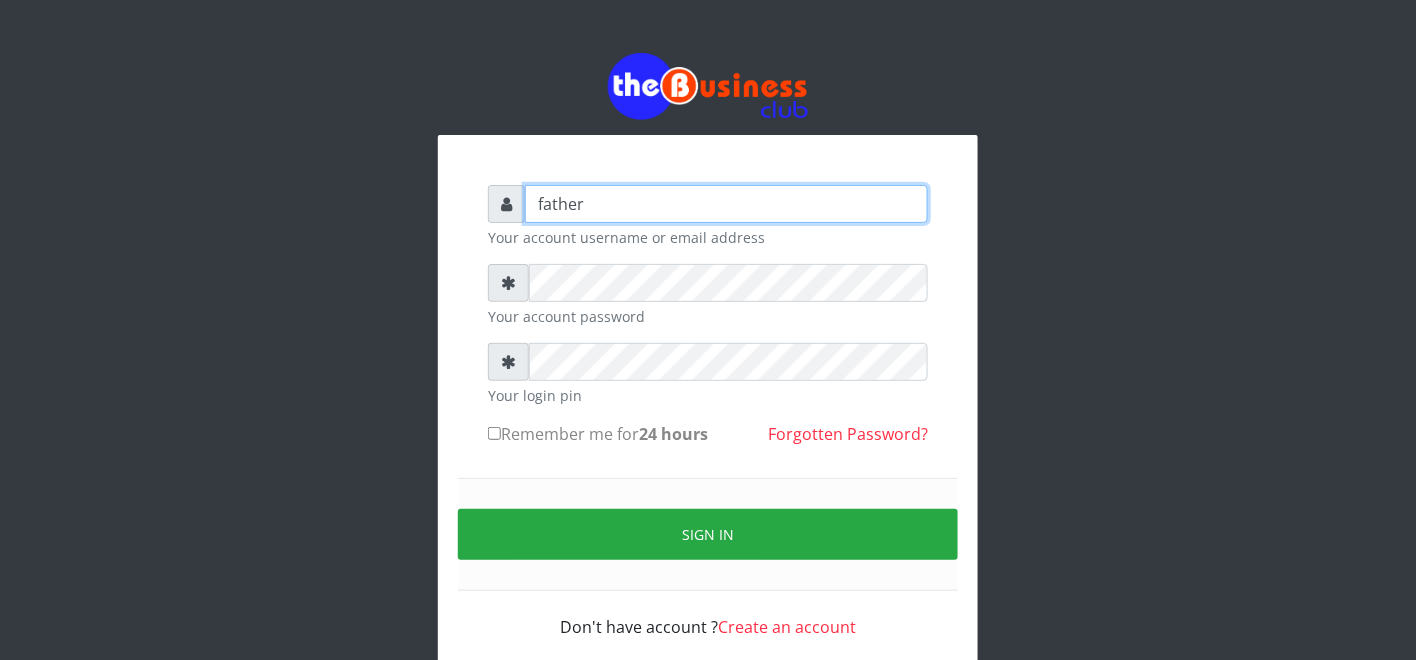 type on "father" 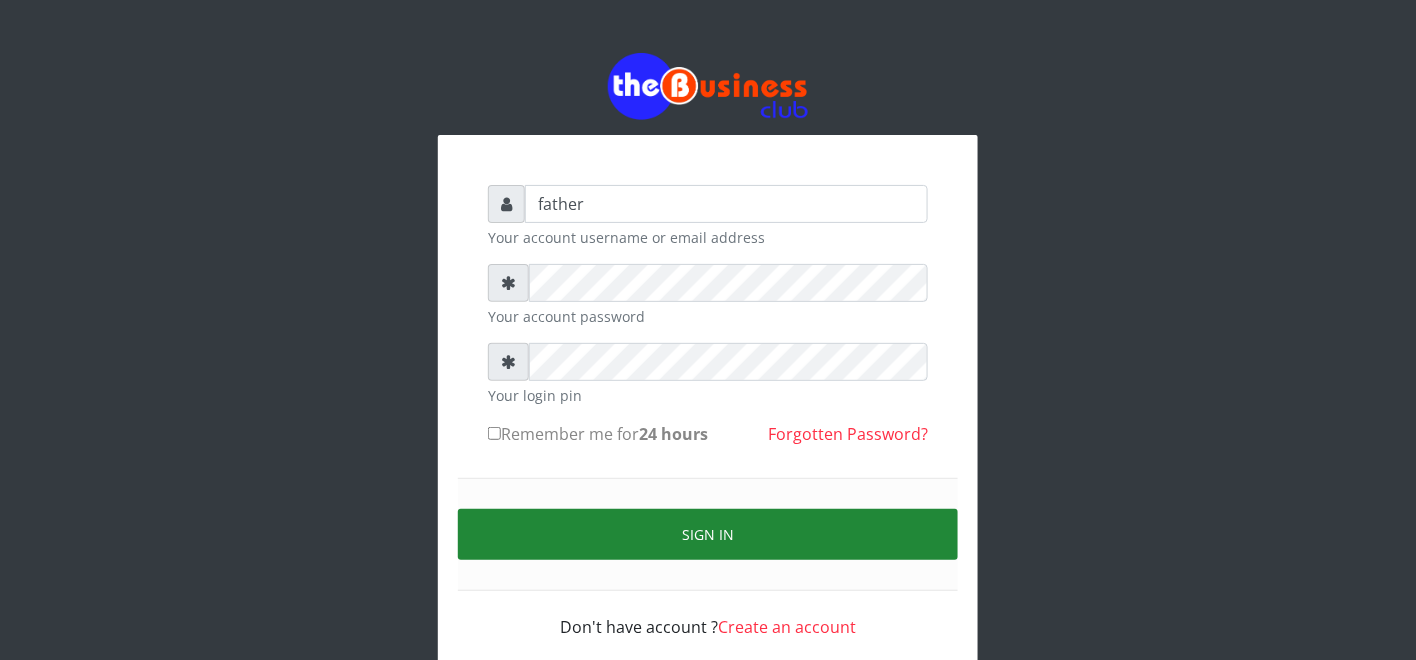click on "Sign in" at bounding box center (708, 534) 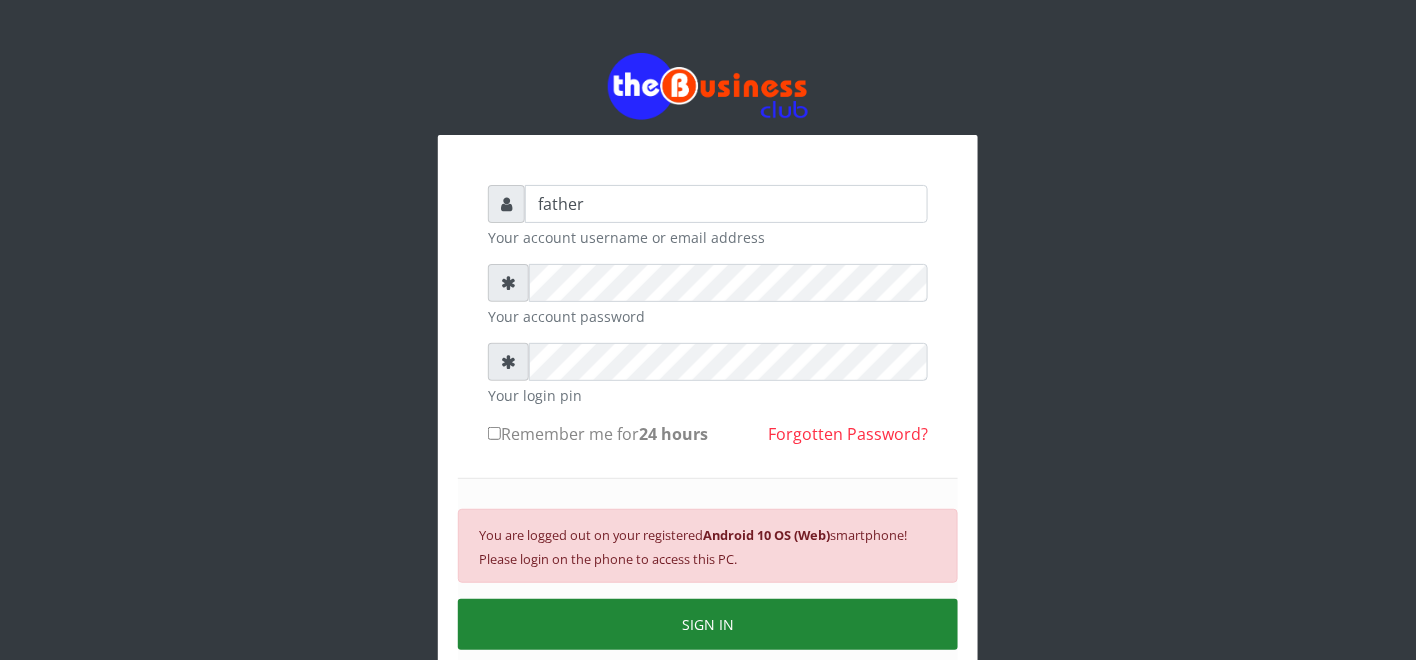 click on "SIGN IN" at bounding box center (708, 624) 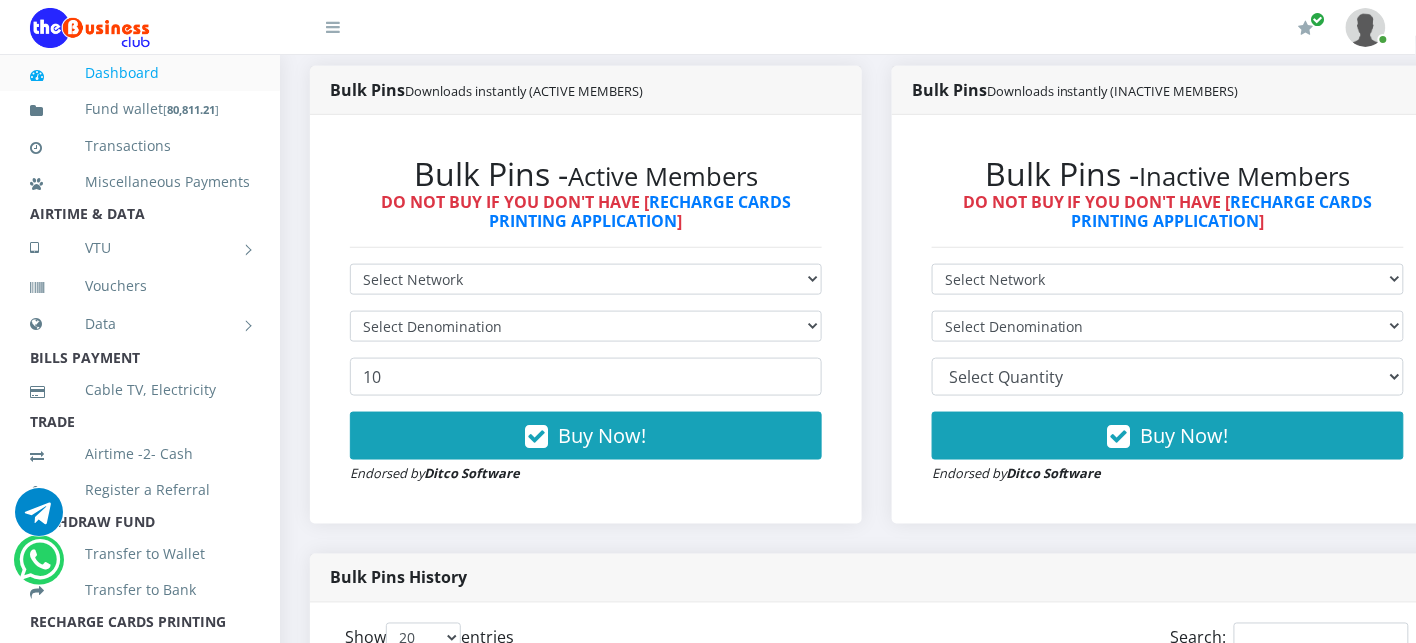 scroll, scrollTop: 800, scrollLeft: 0, axis: vertical 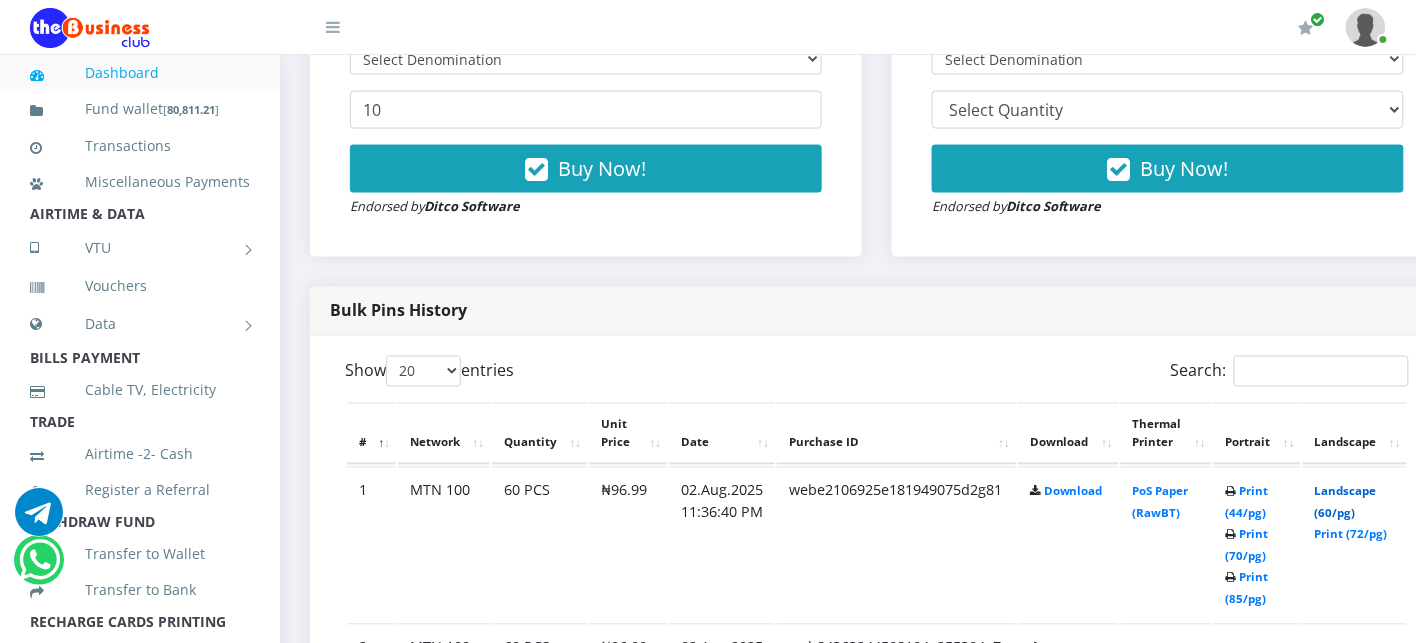 click on "Landscape (60/pg)" at bounding box center [1346, 502] 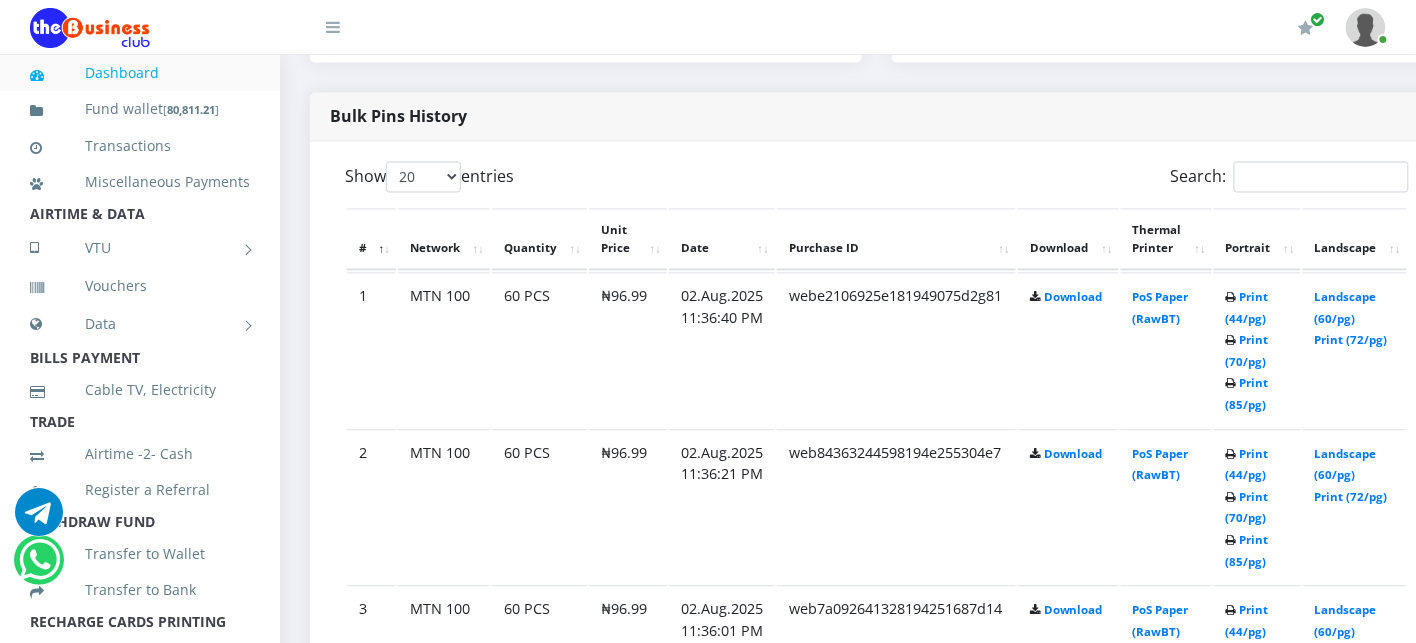 scroll, scrollTop: 1066, scrollLeft: 0, axis: vertical 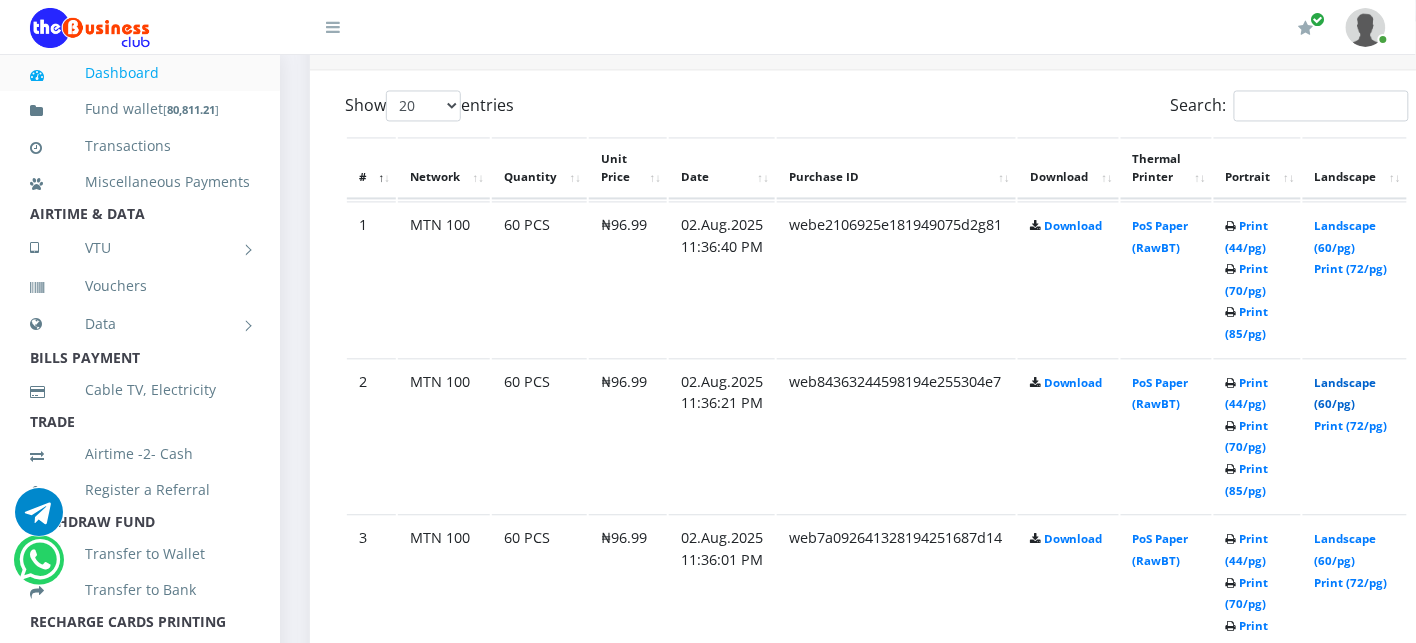 click on "Landscape (60/pg)" at bounding box center [1346, 393] 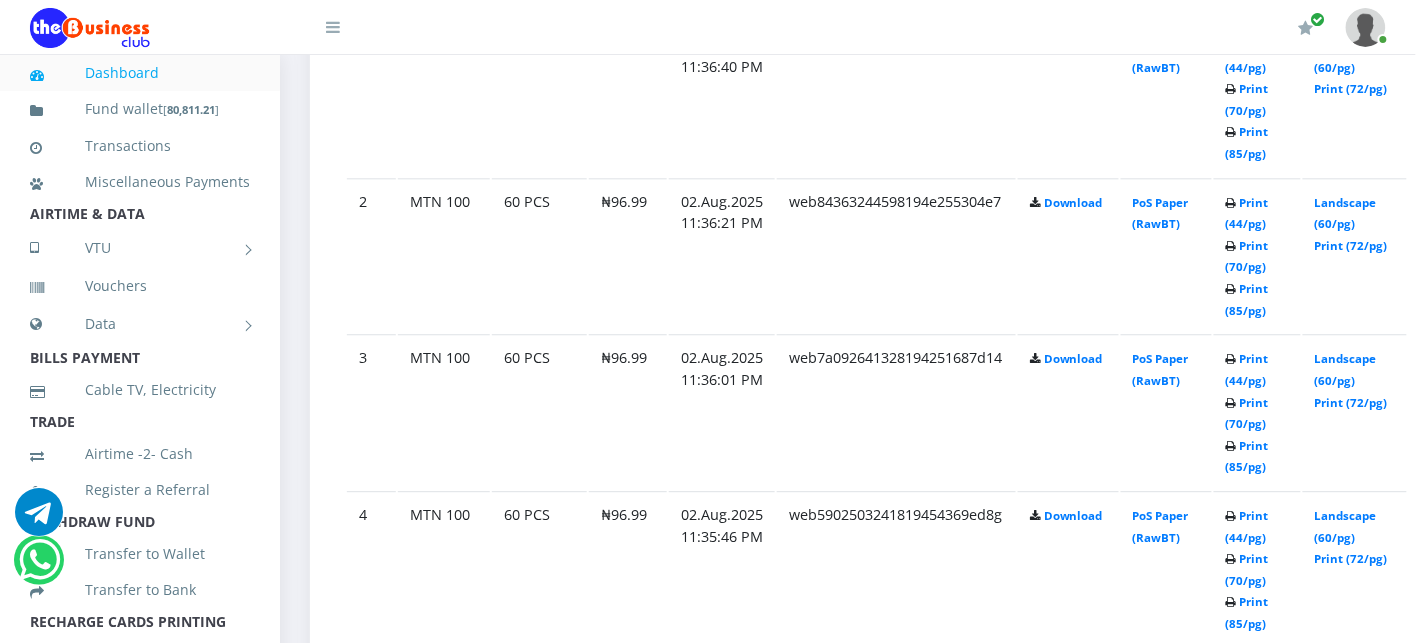 scroll, scrollTop: 1248, scrollLeft: 0, axis: vertical 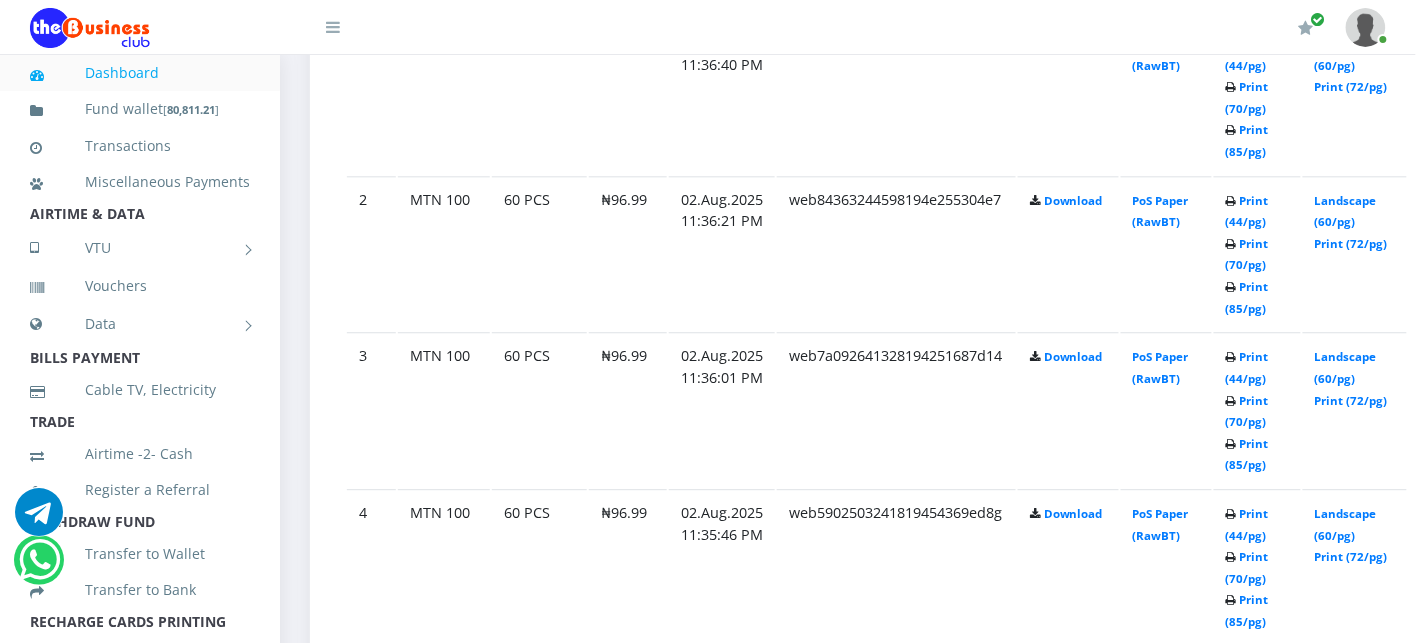 click on "Print (44/pg)   Print (70/pg)   Print (85/pg)" at bounding box center (1257, 96) 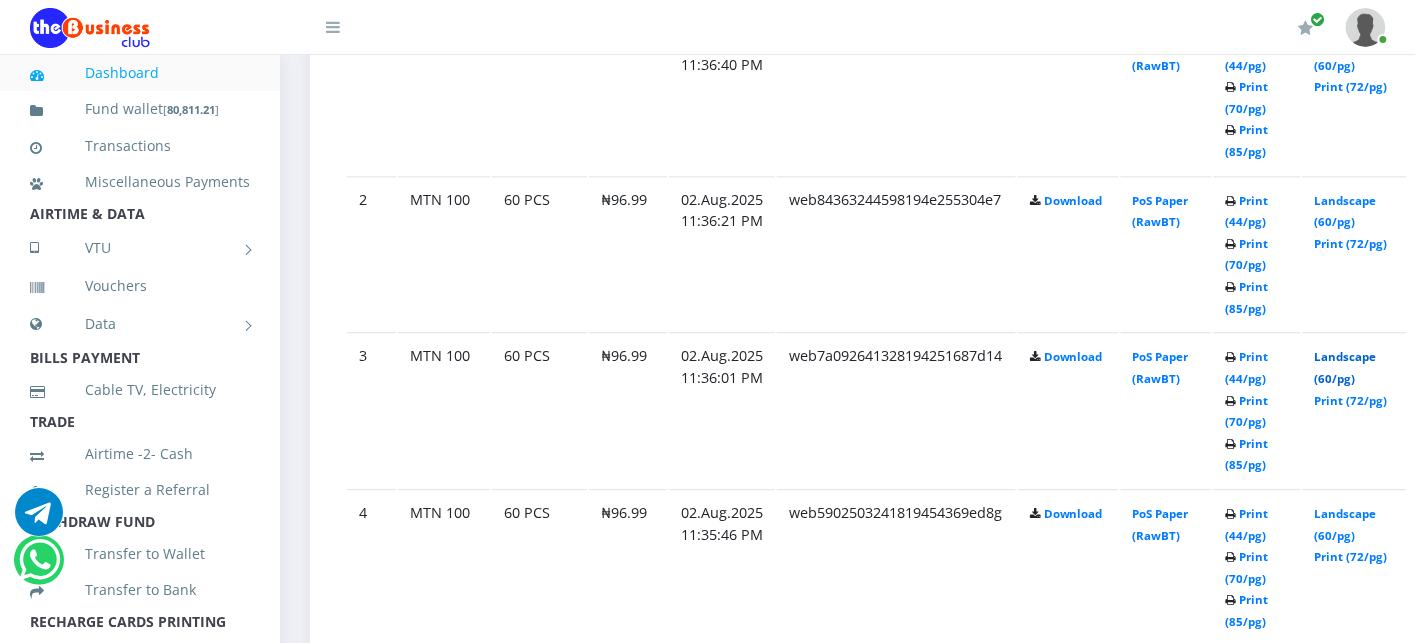 click on "Landscape (60/pg)" at bounding box center [1346, 367] 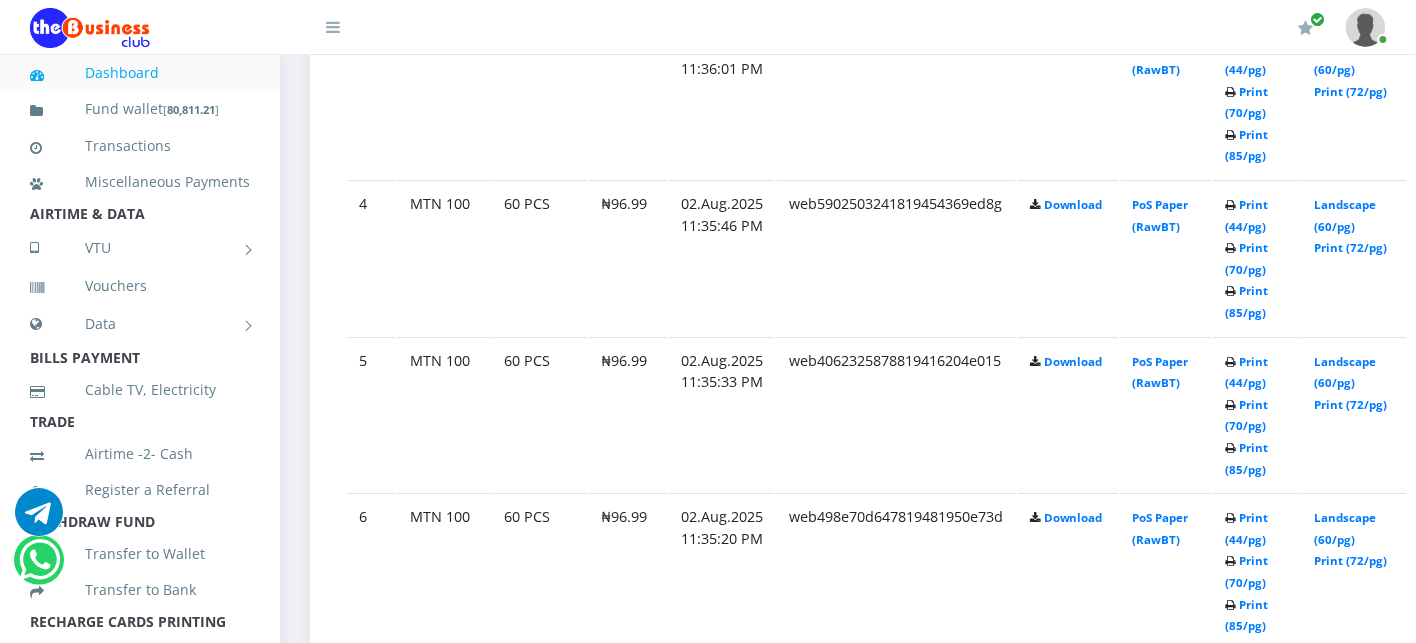 scroll, scrollTop: 1560, scrollLeft: 0, axis: vertical 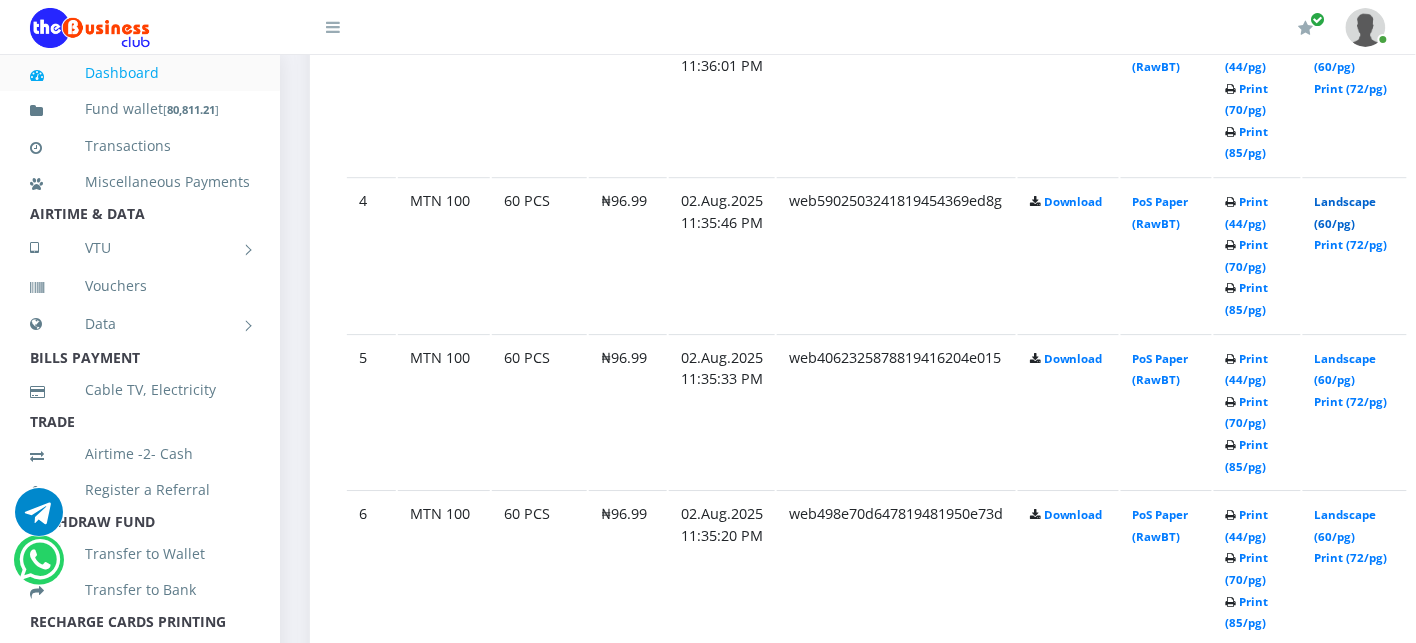 click on "Landscape (60/pg)" at bounding box center [1346, 212] 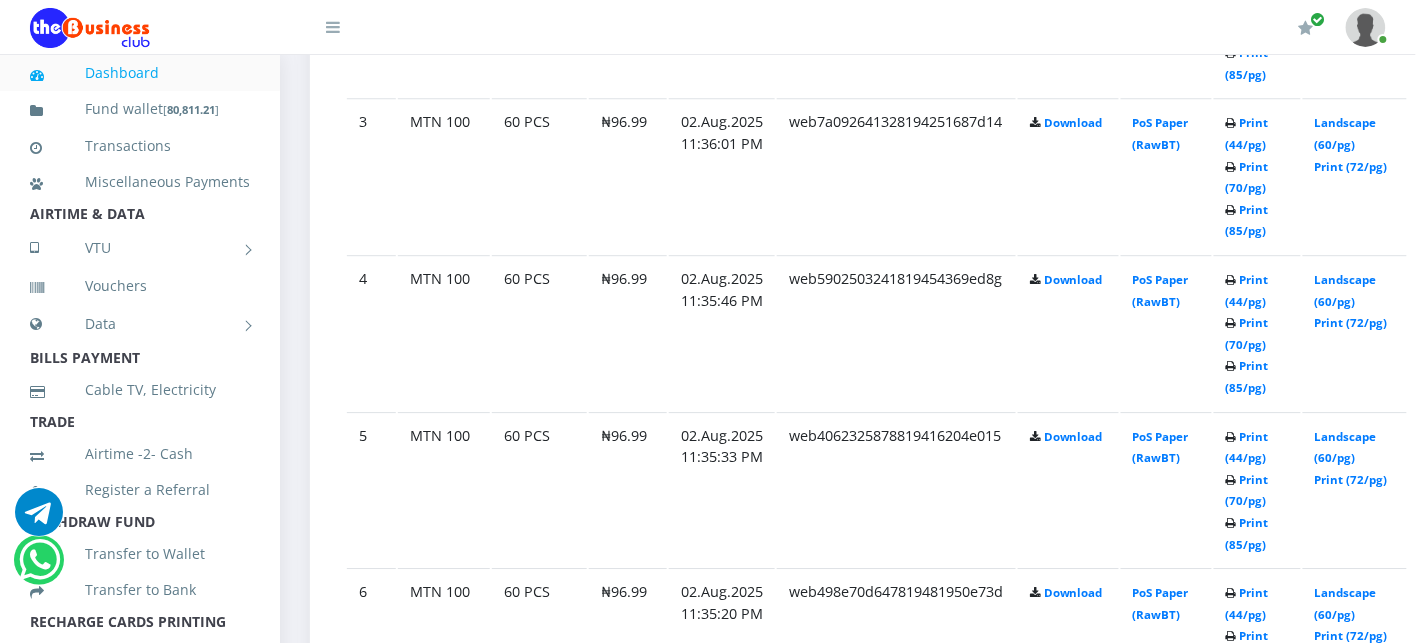 scroll, scrollTop: 1560, scrollLeft: 0, axis: vertical 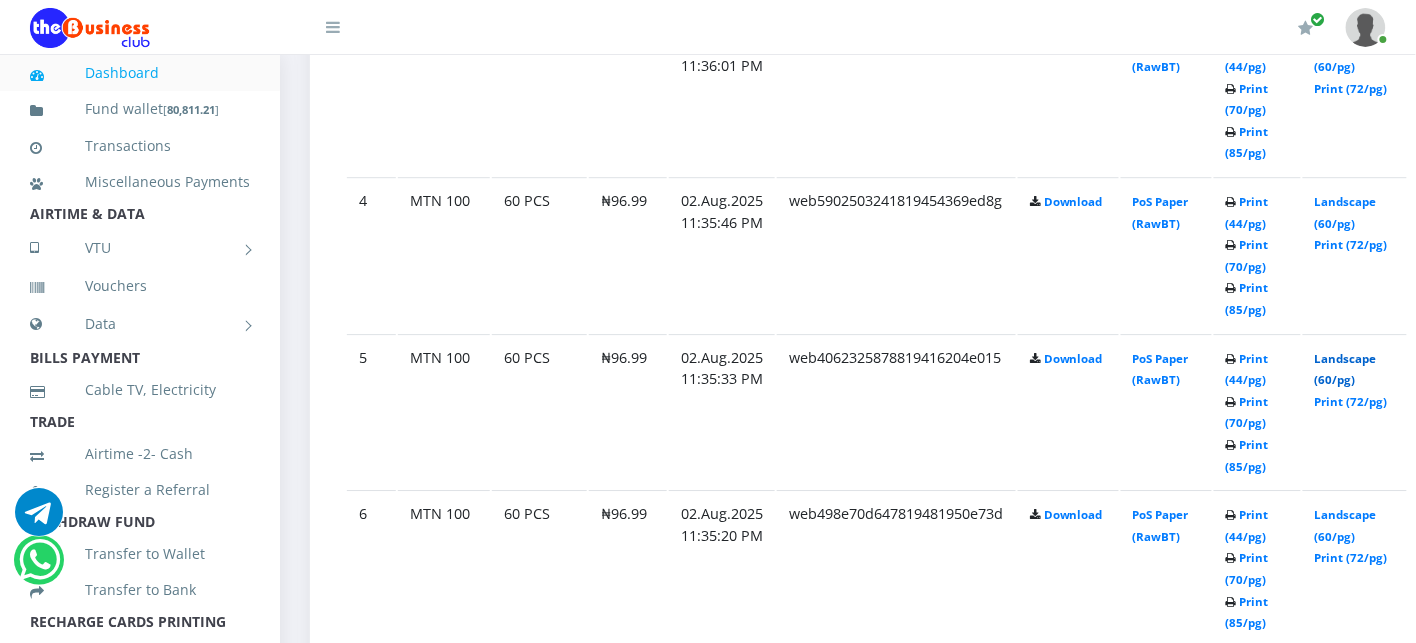 click on "Landscape (60/pg)" at bounding box center (1346, 369) 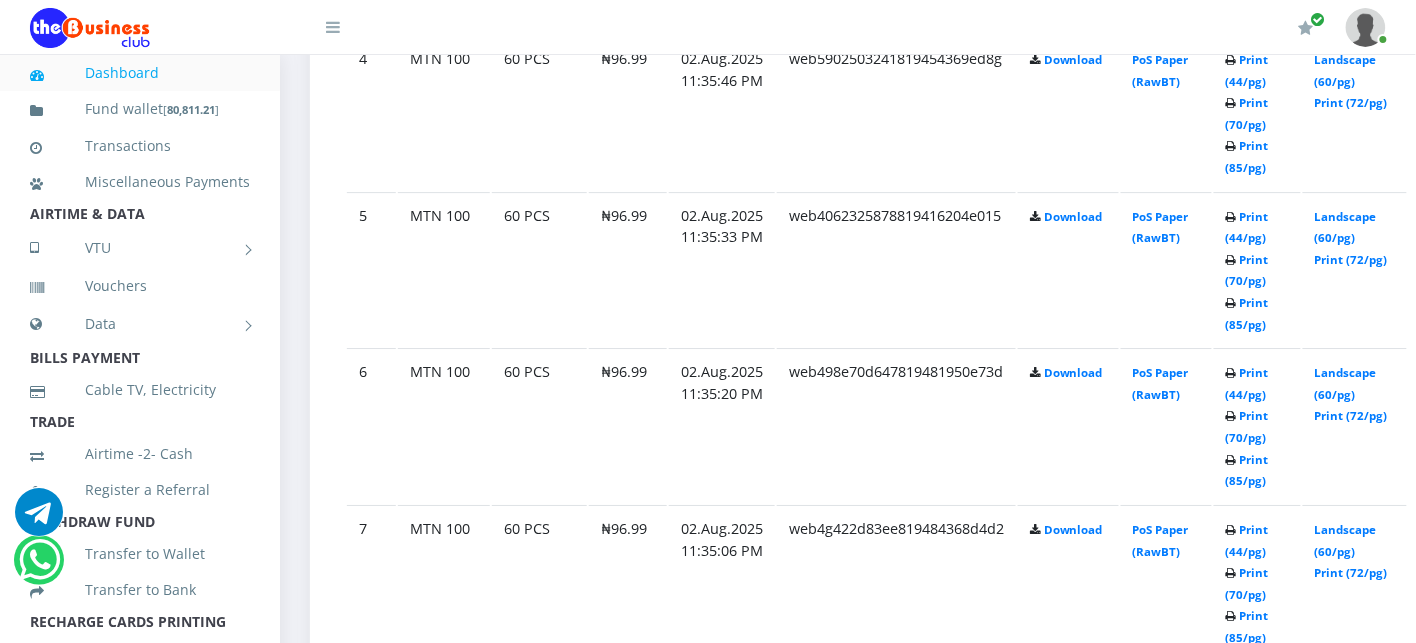 scroll, scrollTop: 1704, scrollLeft: 0, axis: vertical 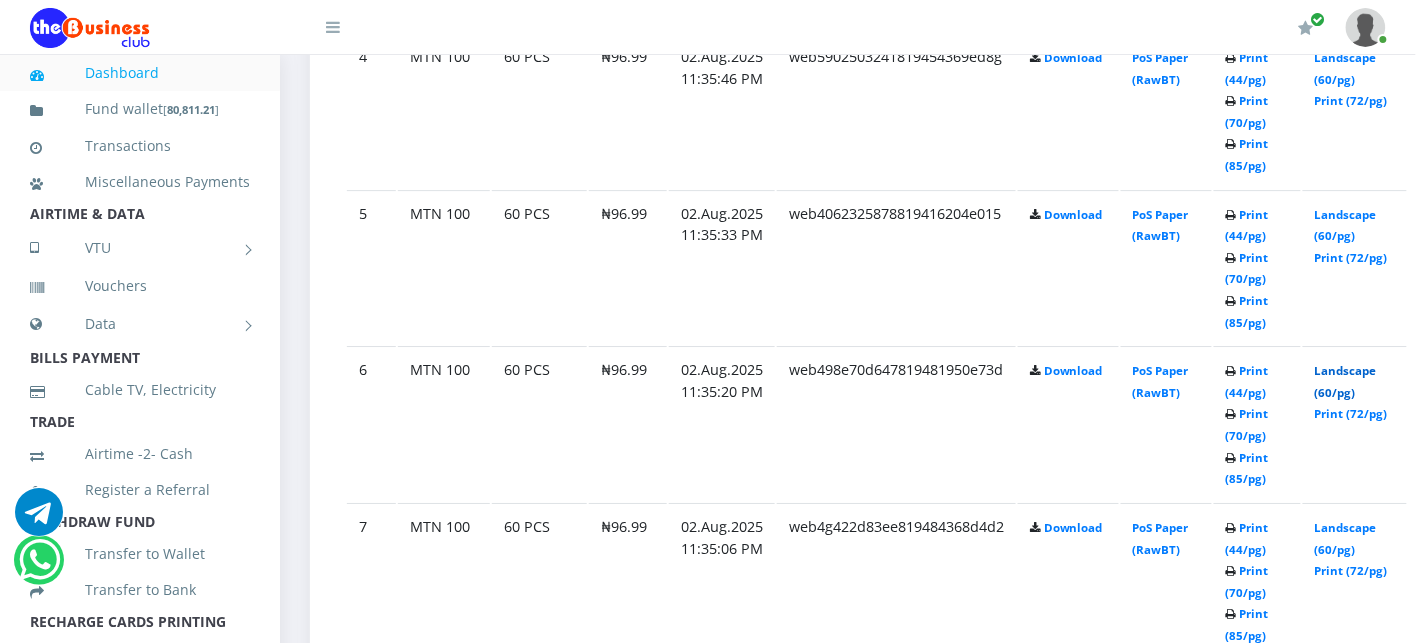 click on "Landscape (60/pg)" at bounding box center (1346, 381) 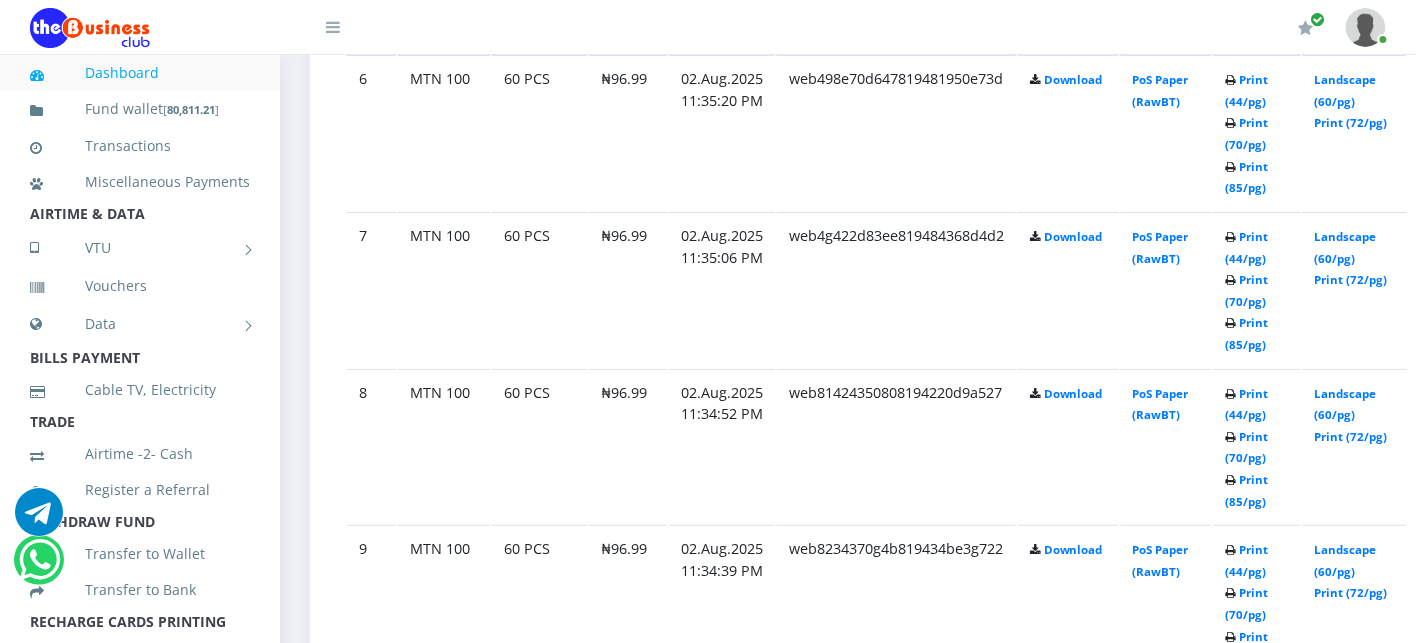 scroll, scrollTop: 2060, scrollLeft: 0, axis: vertical 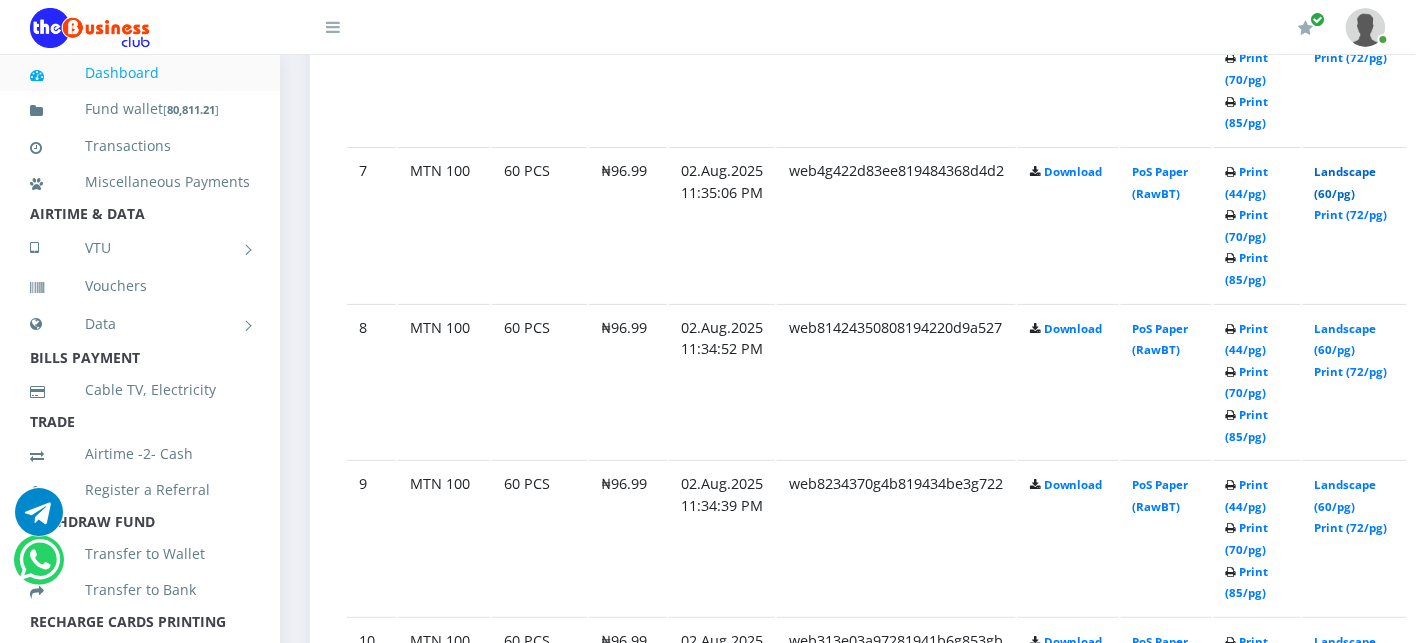 click on "Landscape (60/pg)" at bounding box center (1346, 182) 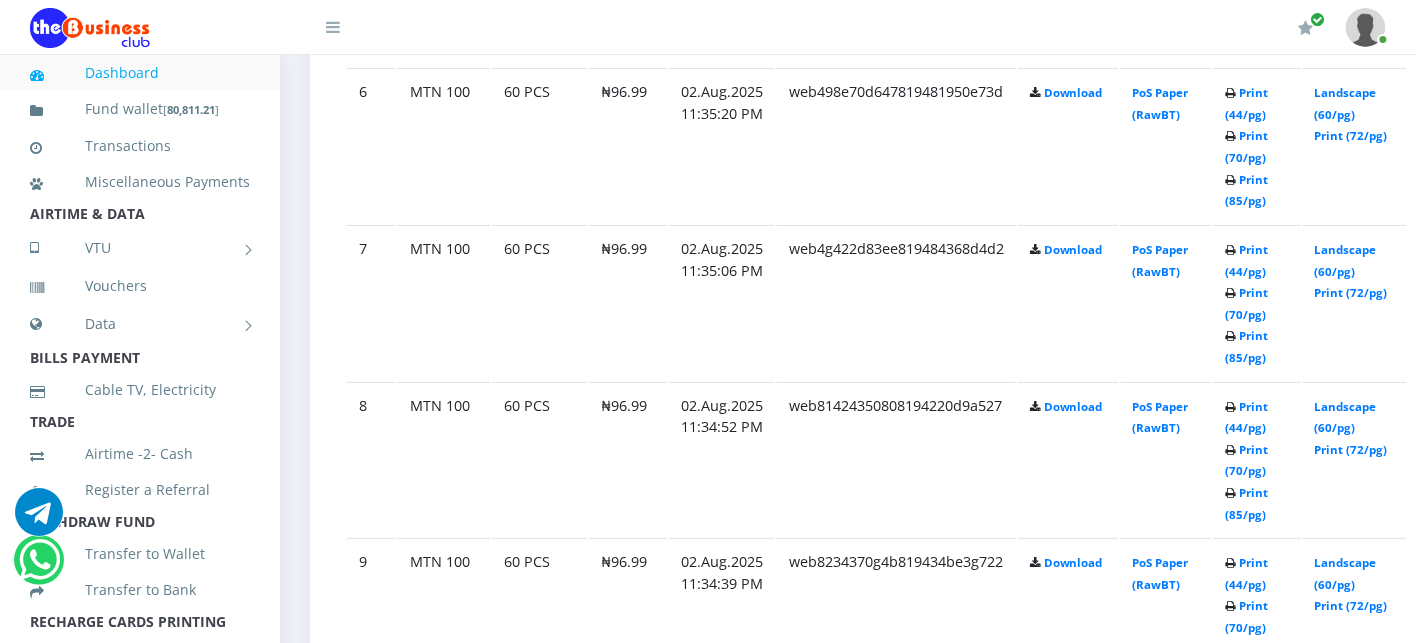 scroll, scrollTop: 0, scrollLeft: 0, axis: both 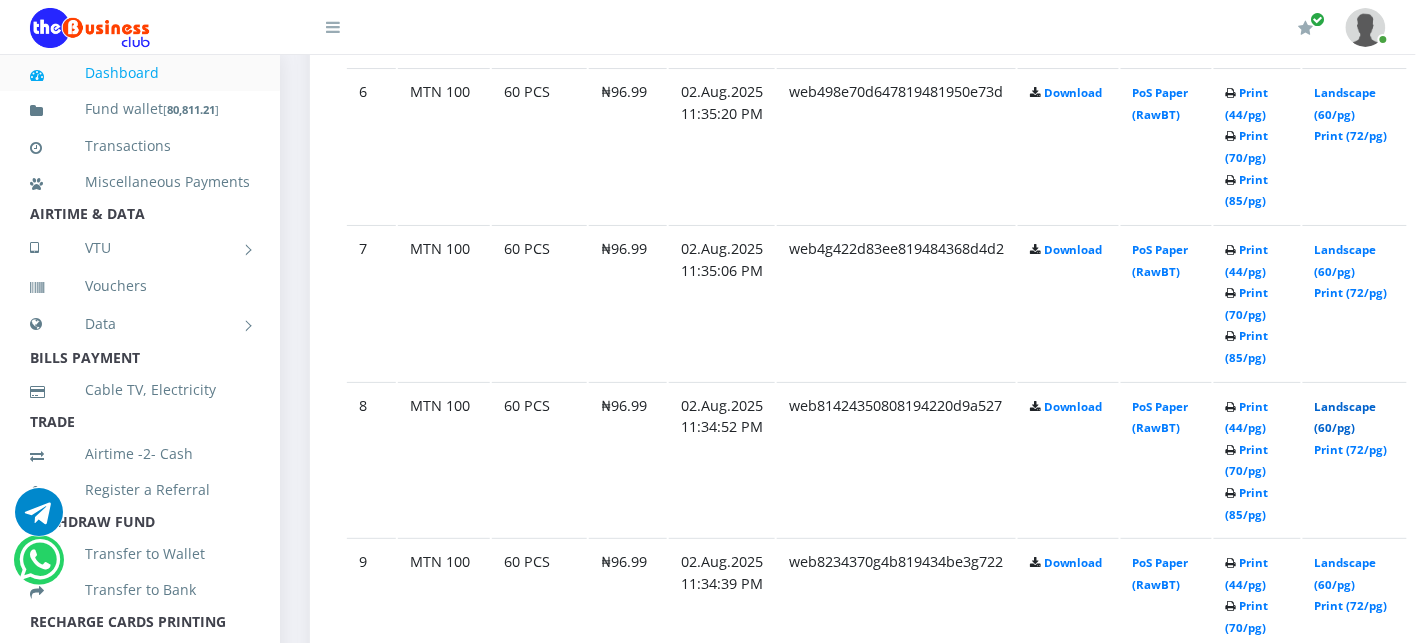 click on "Landscape (60/pg)" at bounding box center [1346, 417] 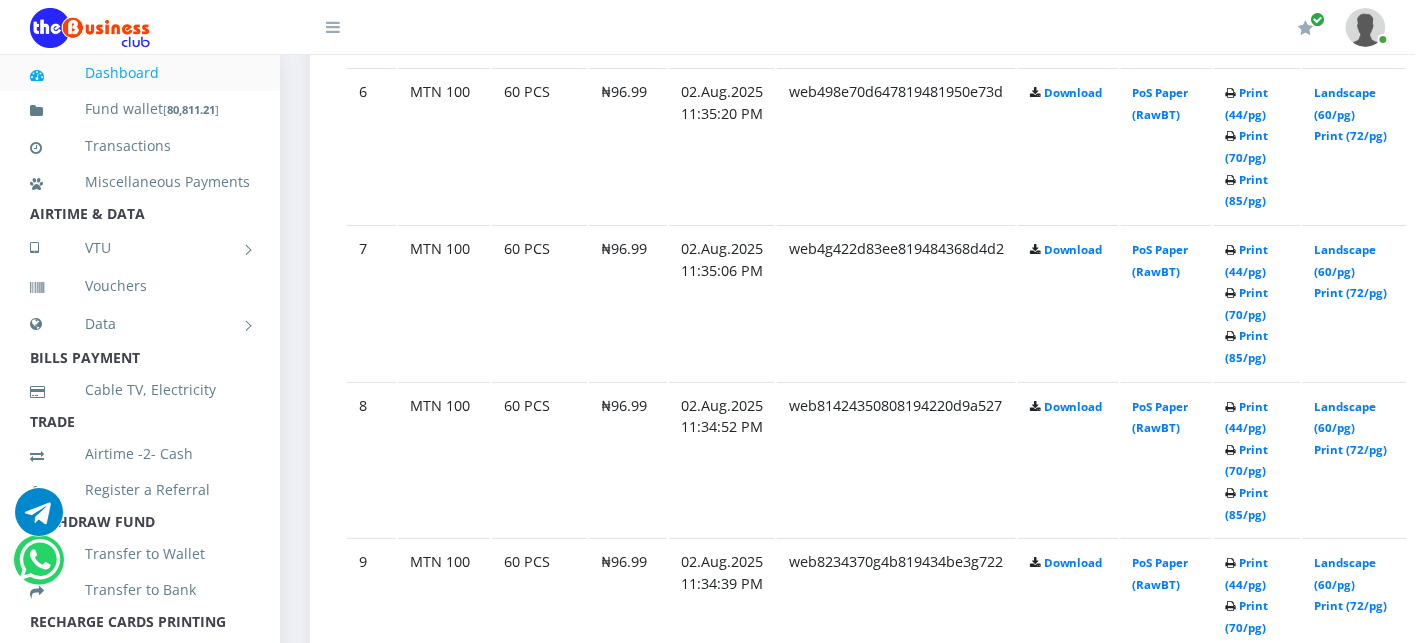 scroll, scrollTop: 2060, scrollLeft: 0, axis: vertical 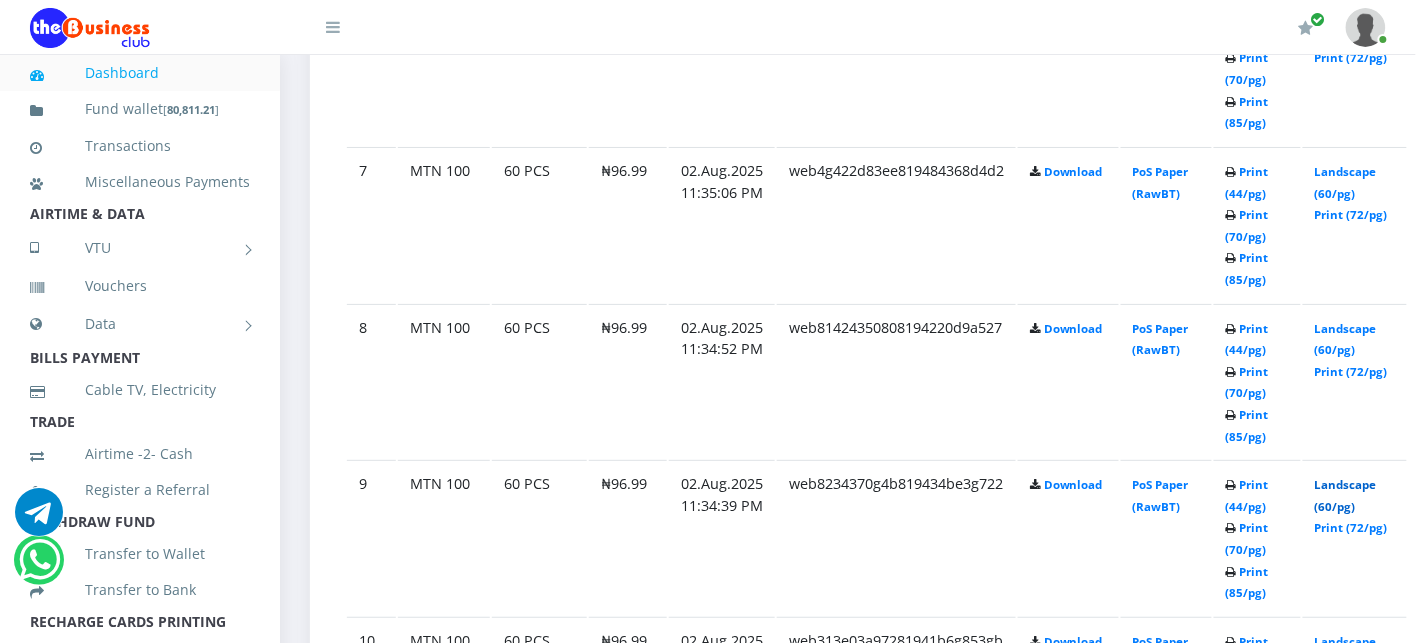 click on "Landscape (60/pg)" at bounding box center [1346, 495] 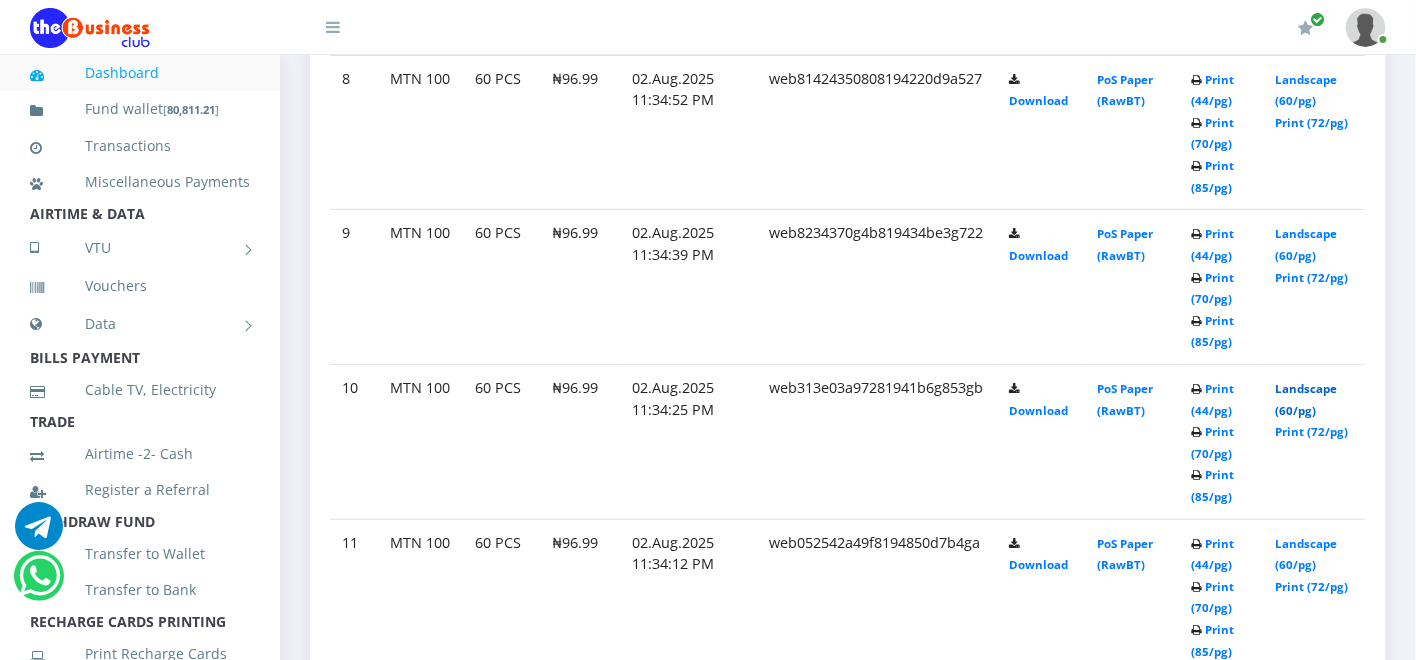 scroll, scrollTop: 2153, scrollLeft: 0, axis: vertical 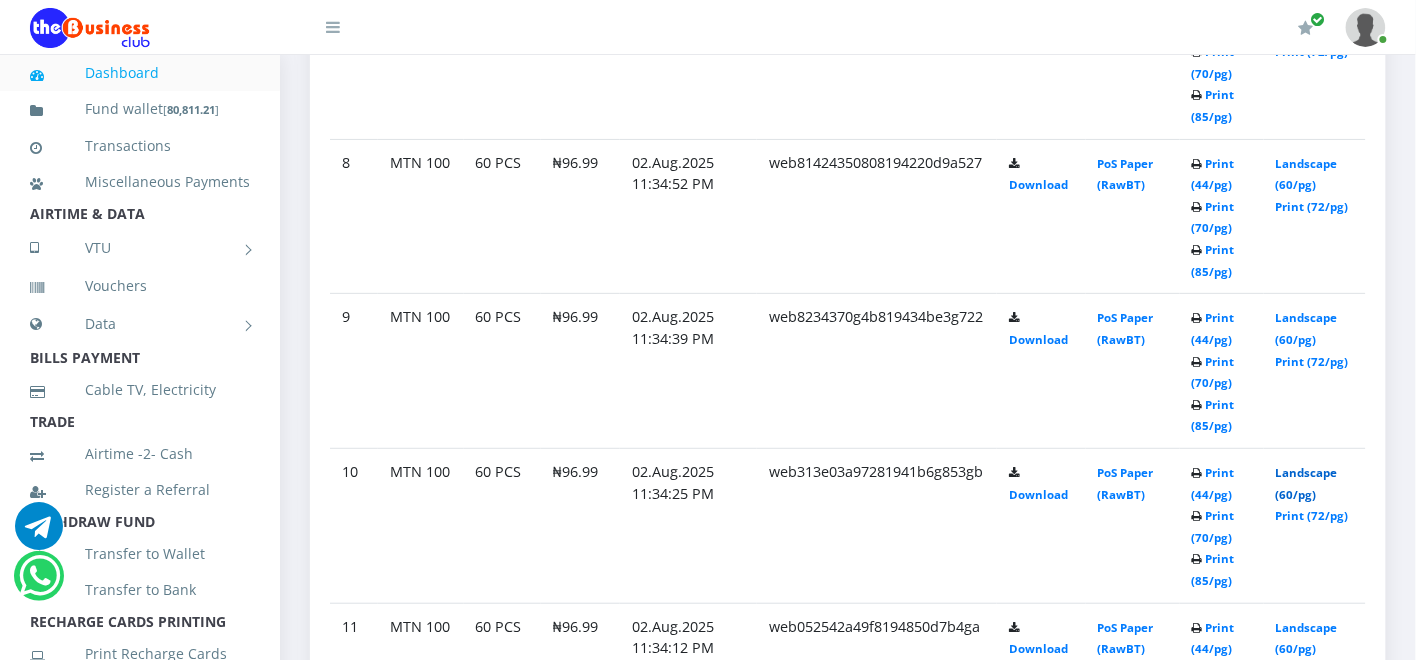 click on "Landscape (60/pg)" at bounding box center (1307, 483) 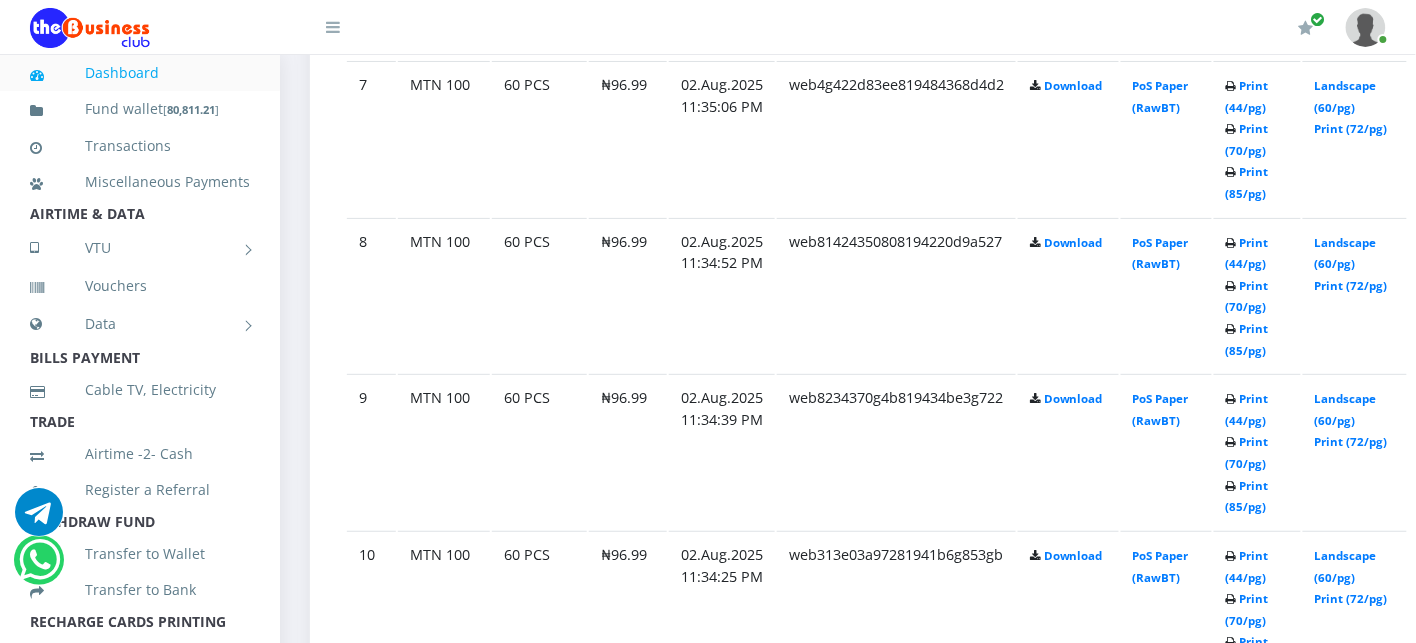 scroll, scrollTop: 2153, scrollLeft: 0, axis: vertical 